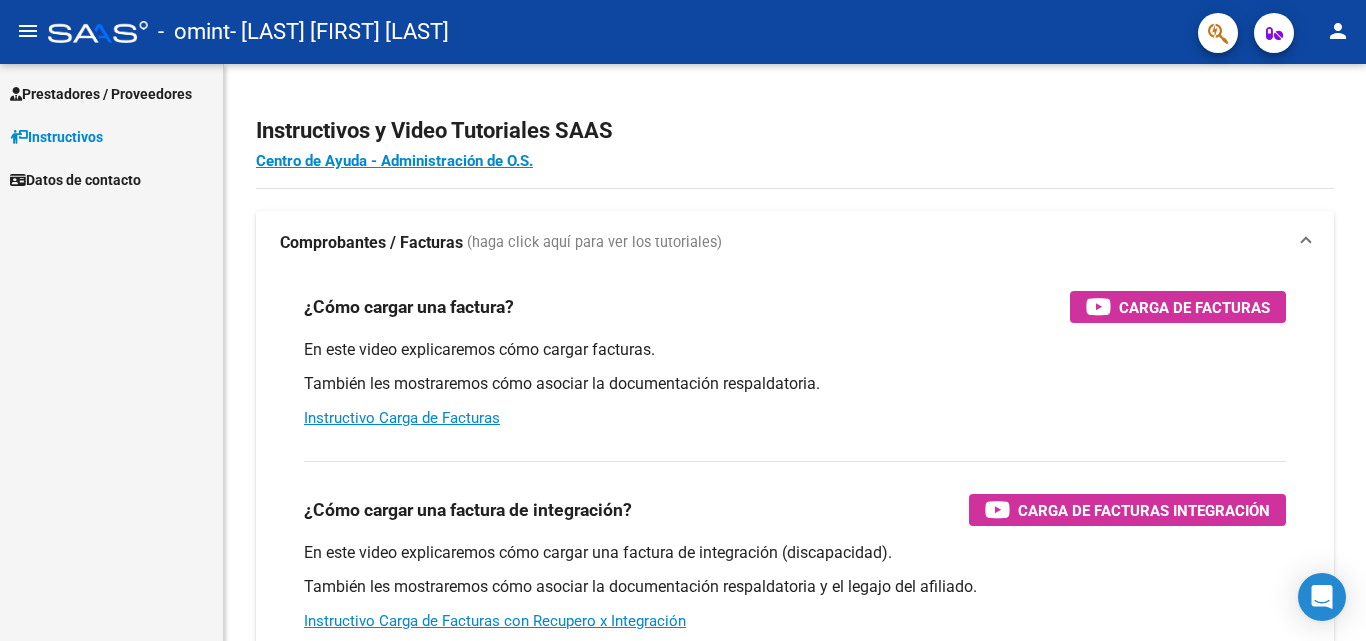 click on "Prestadores / Proveedores" at bounding box center (111, 93) 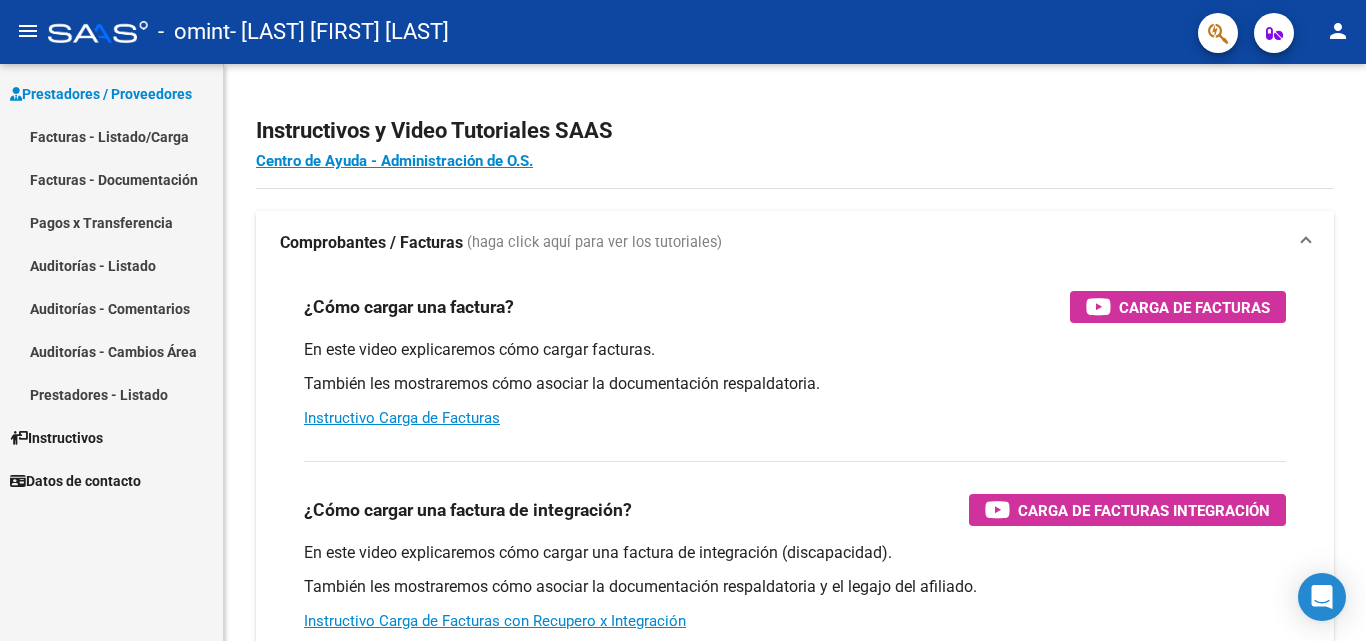click on "Facturas - Listado/Carga" at bounding box center (111, 136) 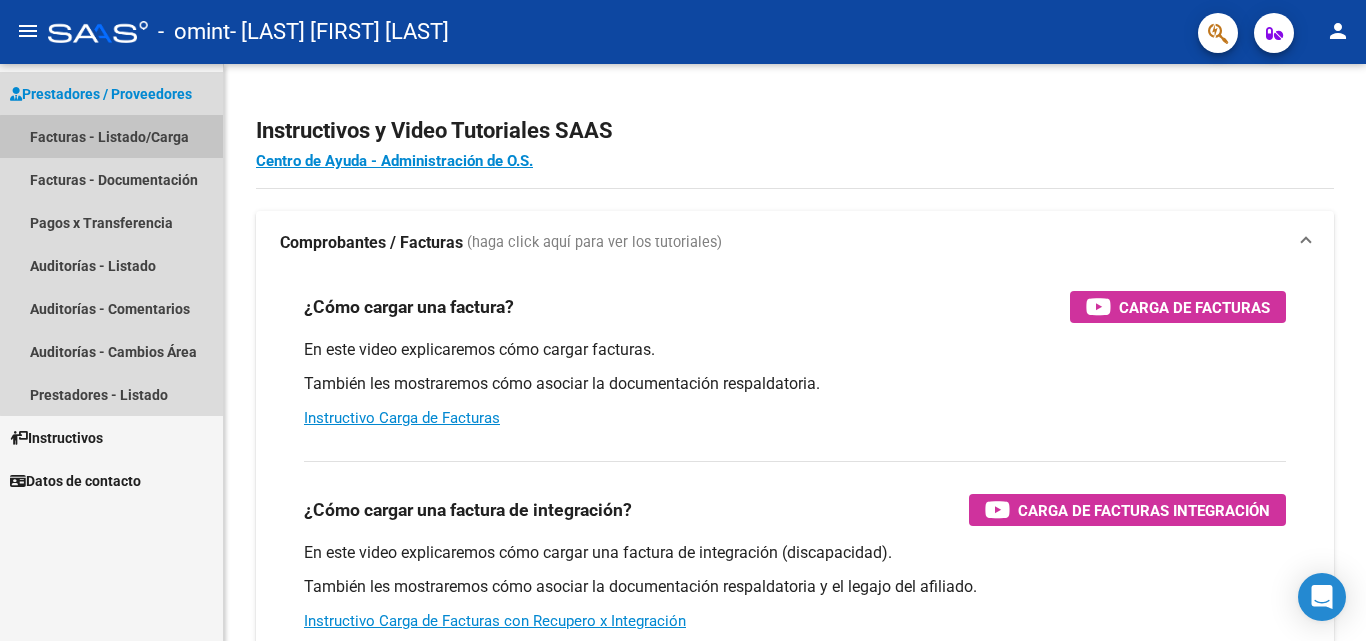 drag, startPoint x: 134, startPoint y: 144, endPoint x: 183, endPoint y: 133, distance: 50.219517 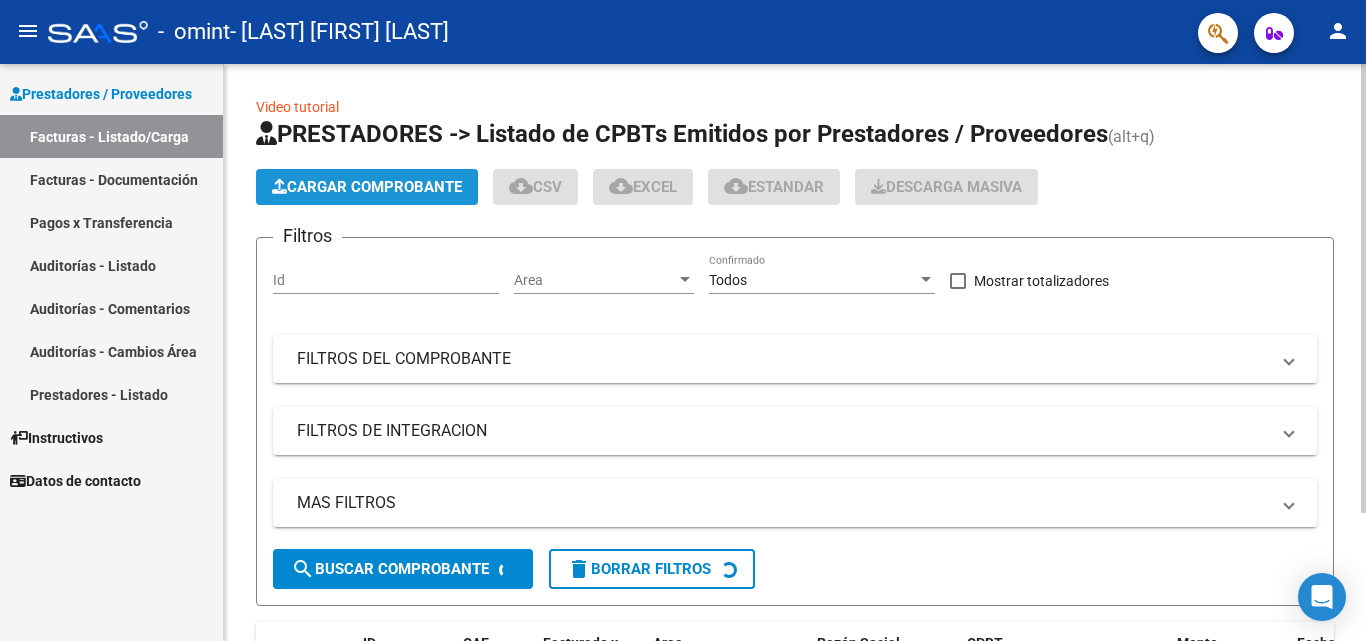 click on "Cargar Comprobante" 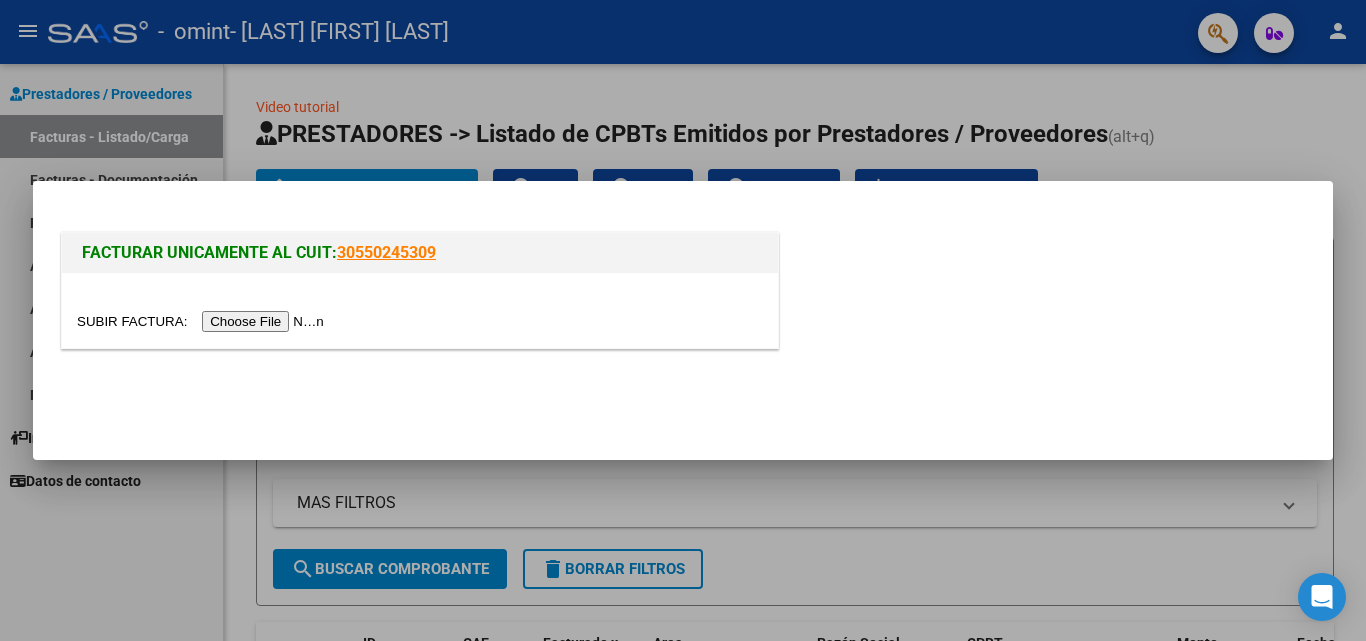 click at bounding box center [203, 321] 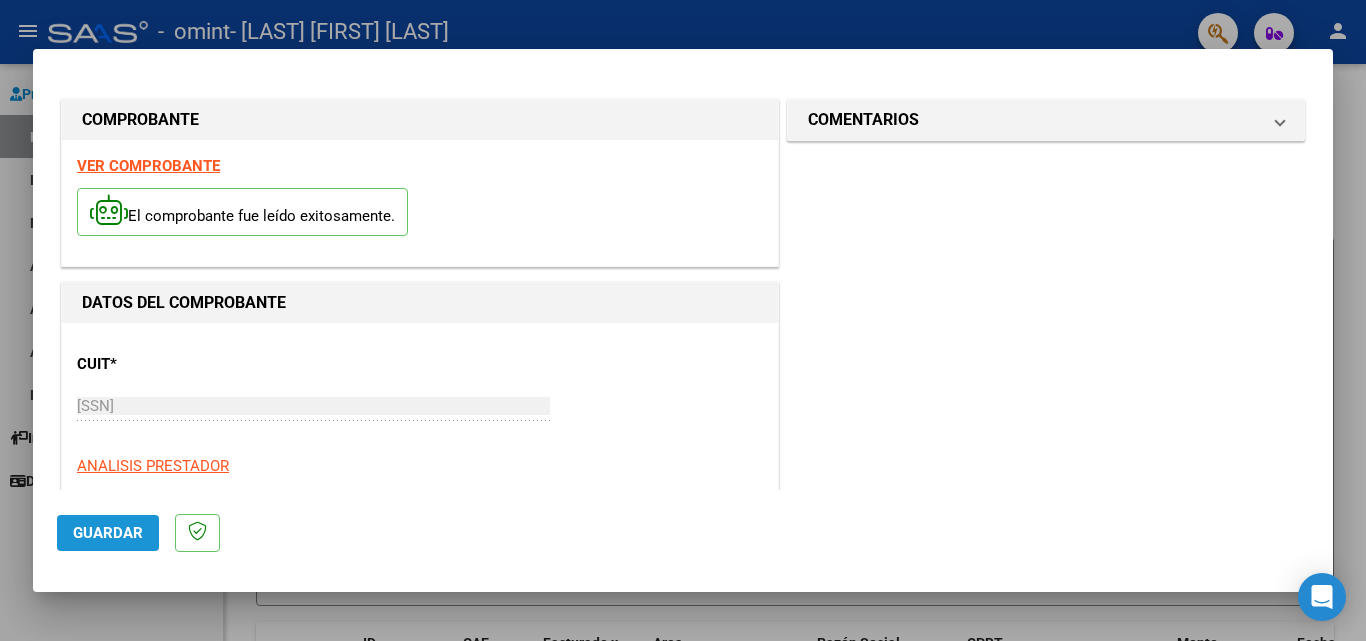 click on "Guardar" 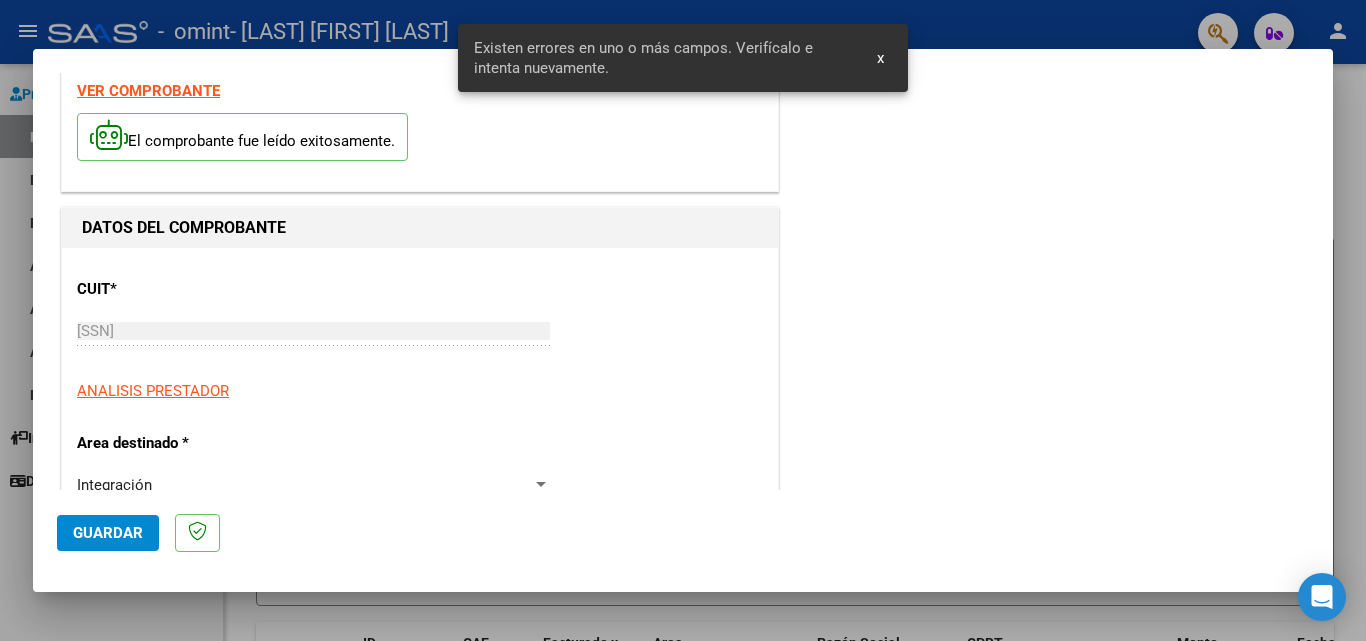scroll, scrollTop: 451, scrollLeft: 0, axis: vertical 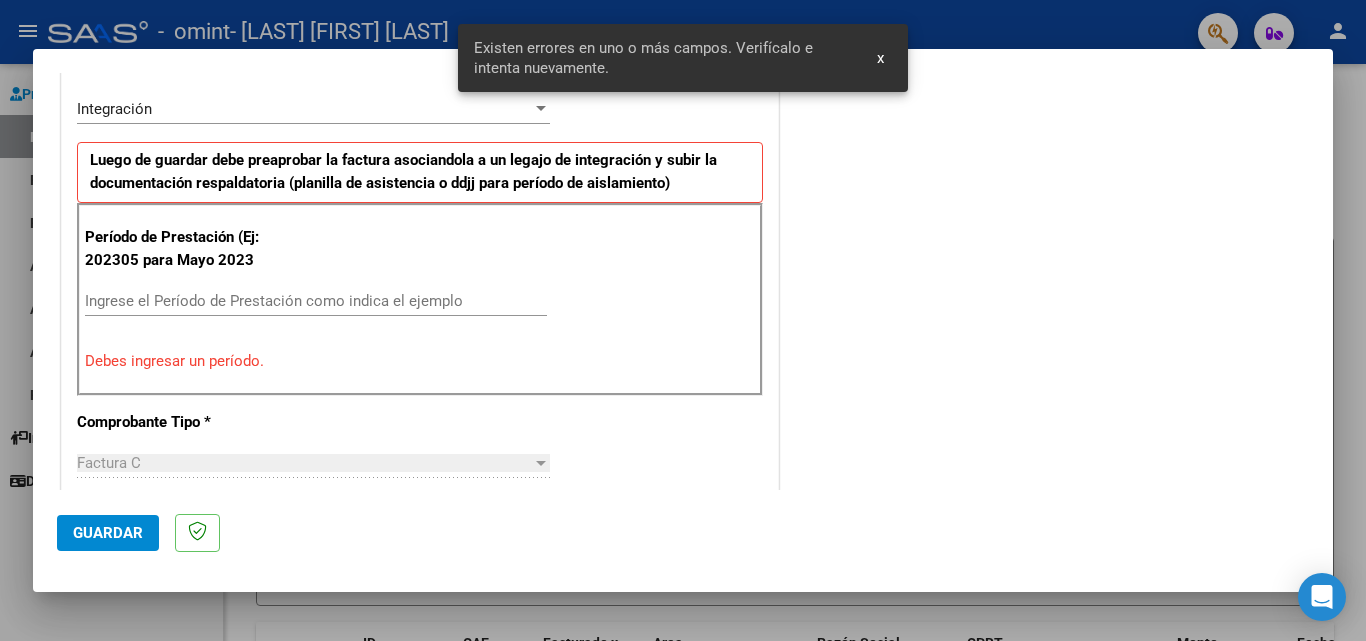 click at bounding box center [541, 463] 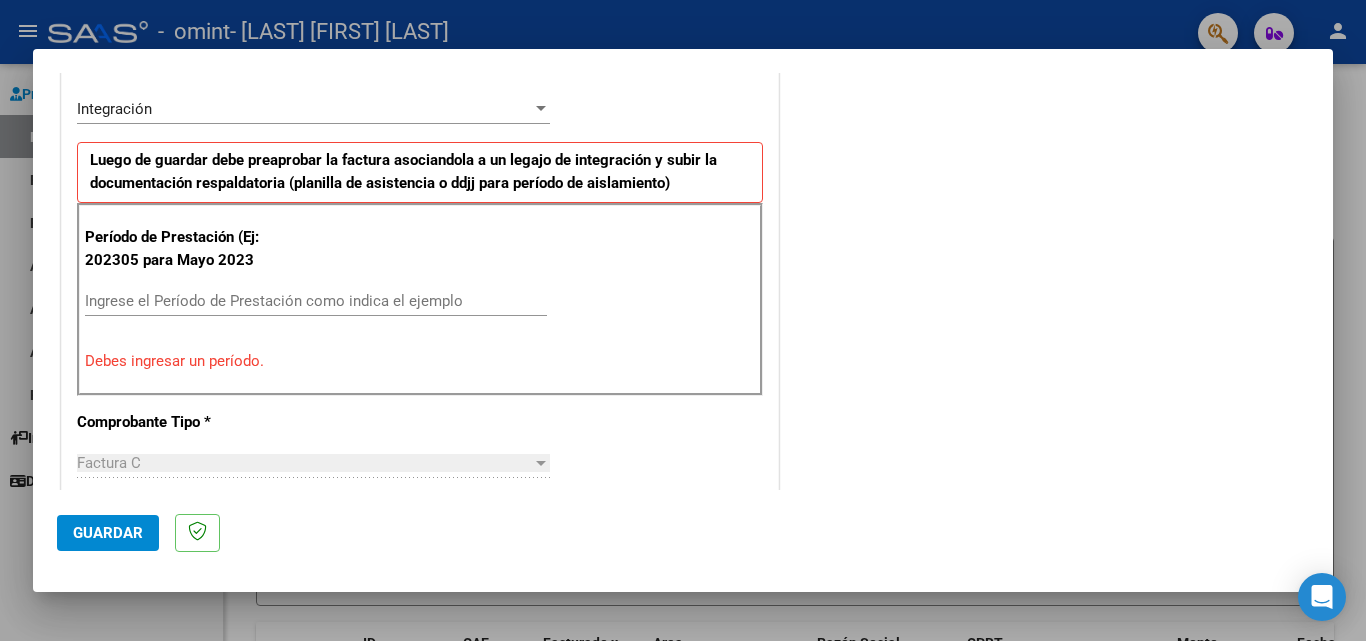 click at bounding box center (541, 463) 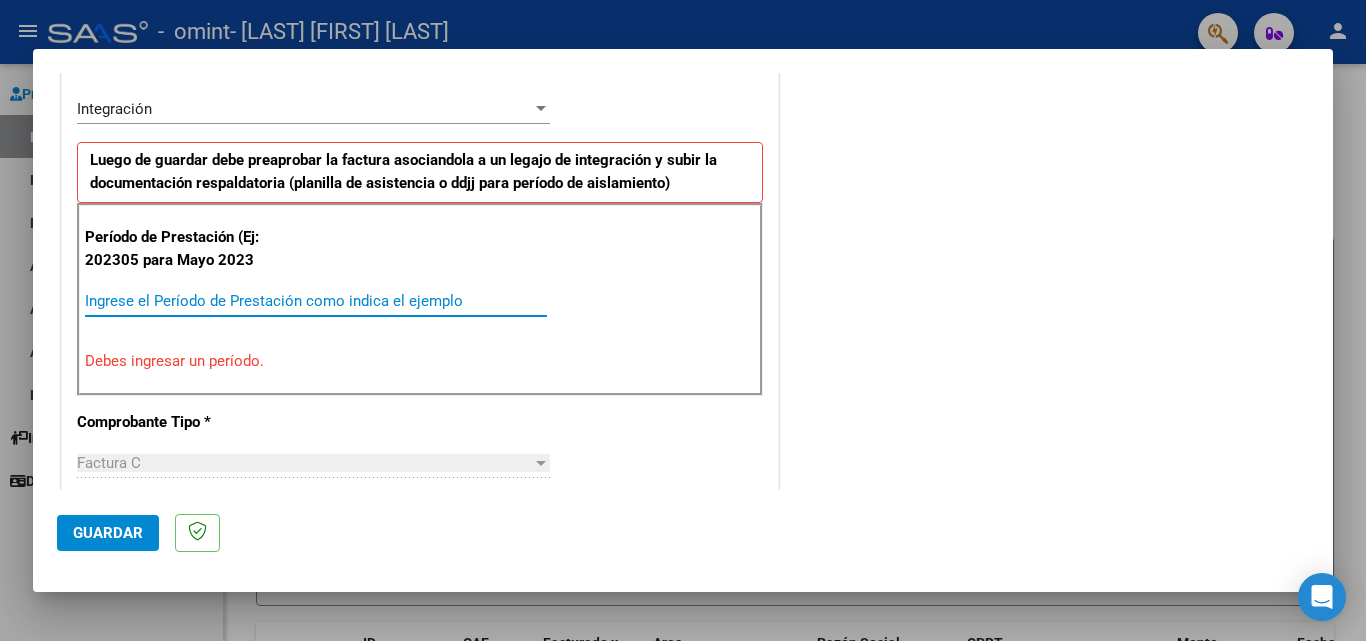 click on "Ingrese el Período de Prestación como indica el ejemplo" at bounding box center (316, 301) 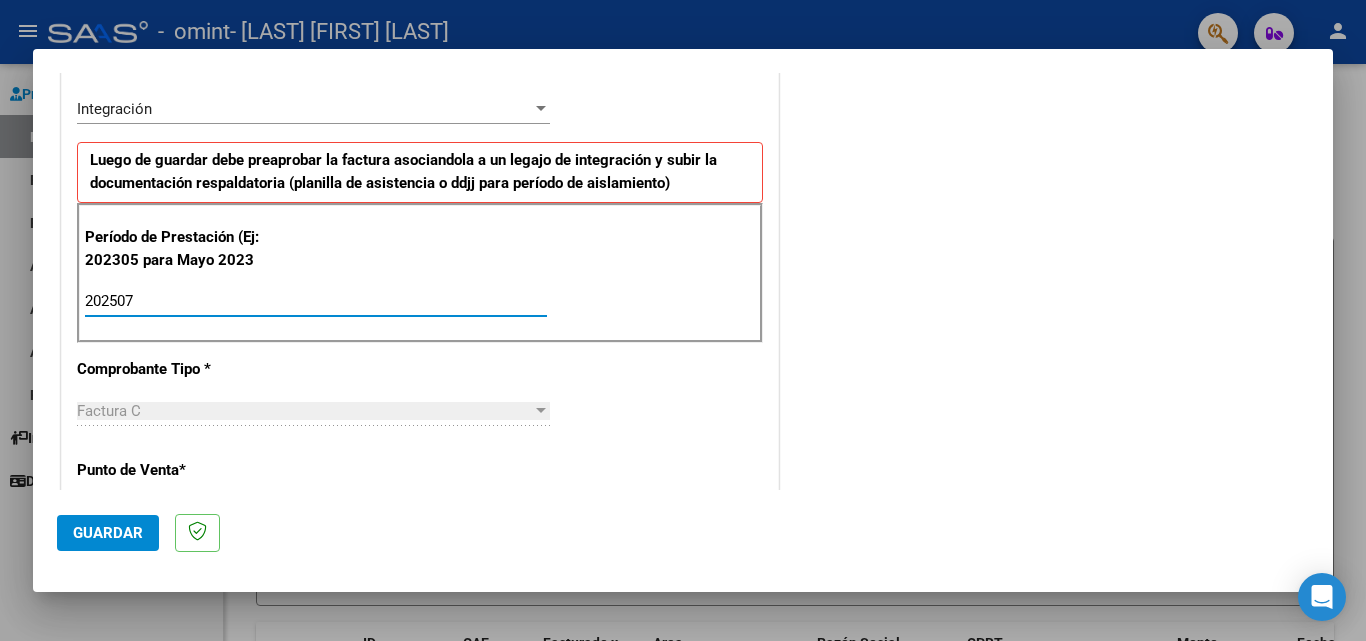 type on "202507" 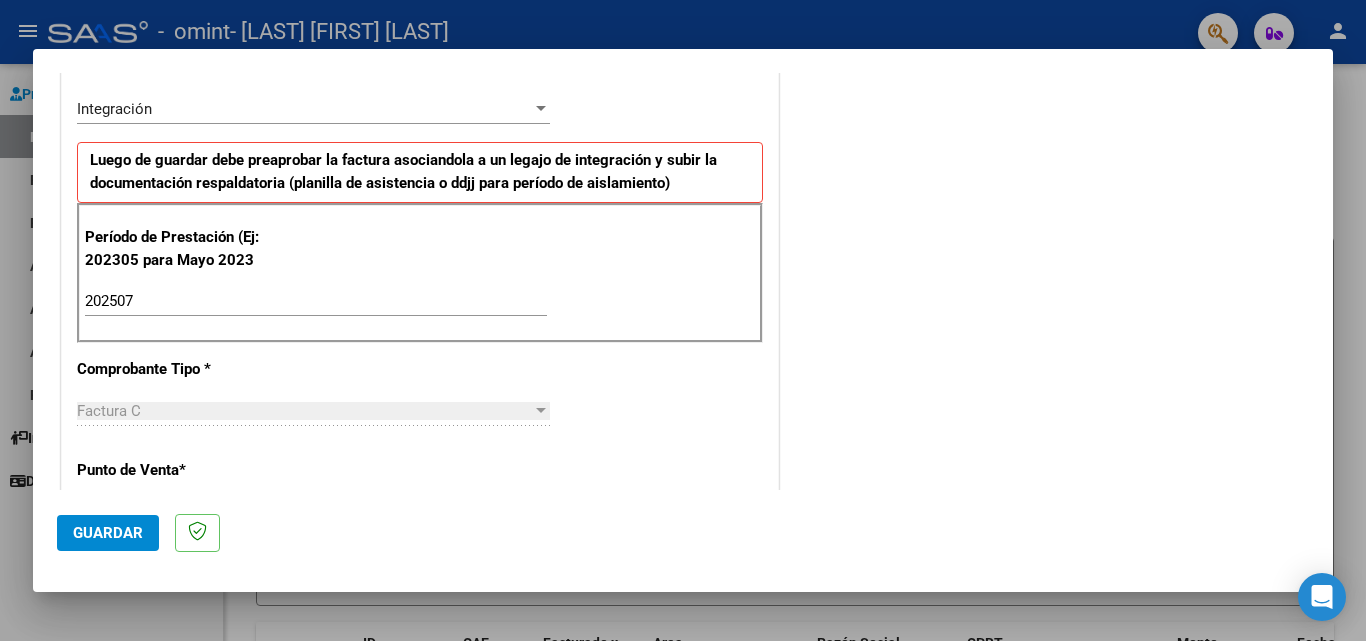 click at bounding box center (541, 411) 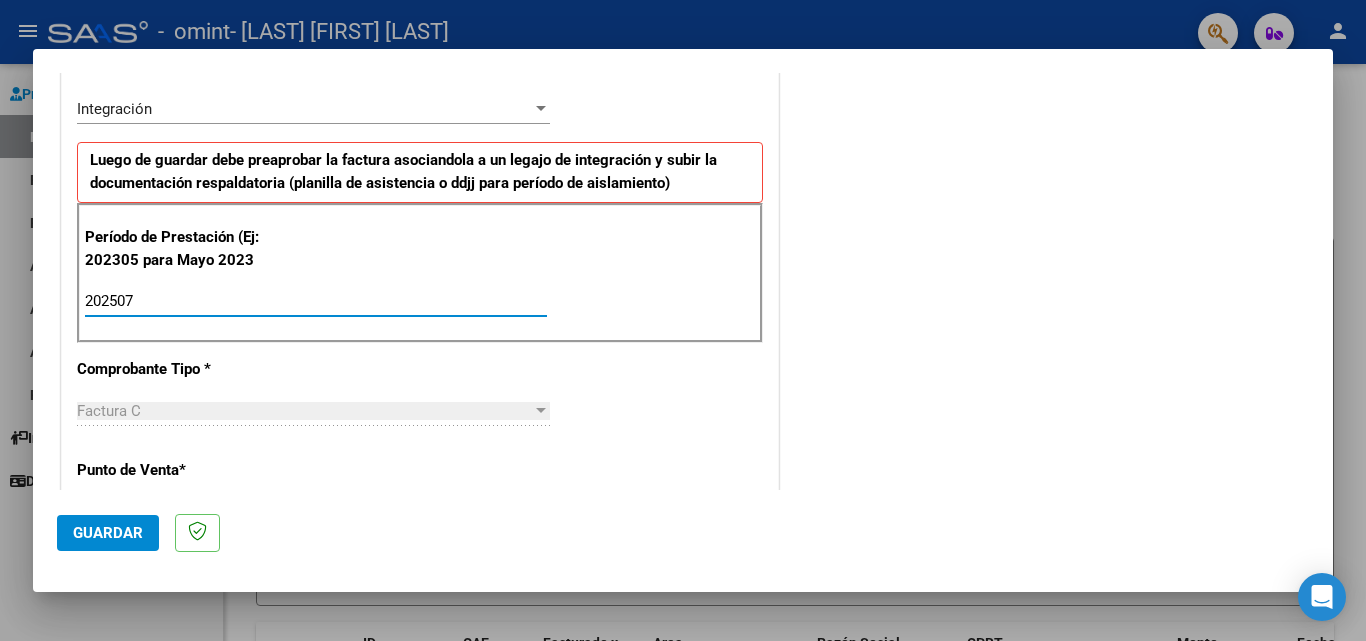 click on "202507" at bounding box center [316, 301] 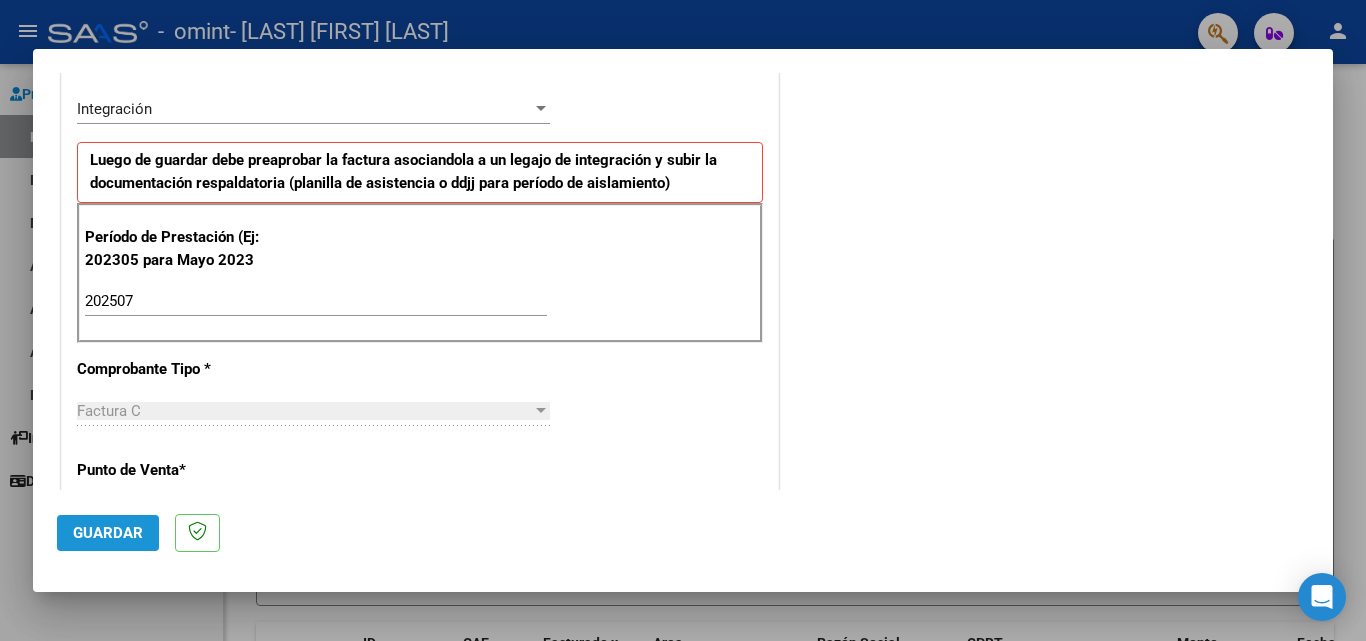click on "Guardar" 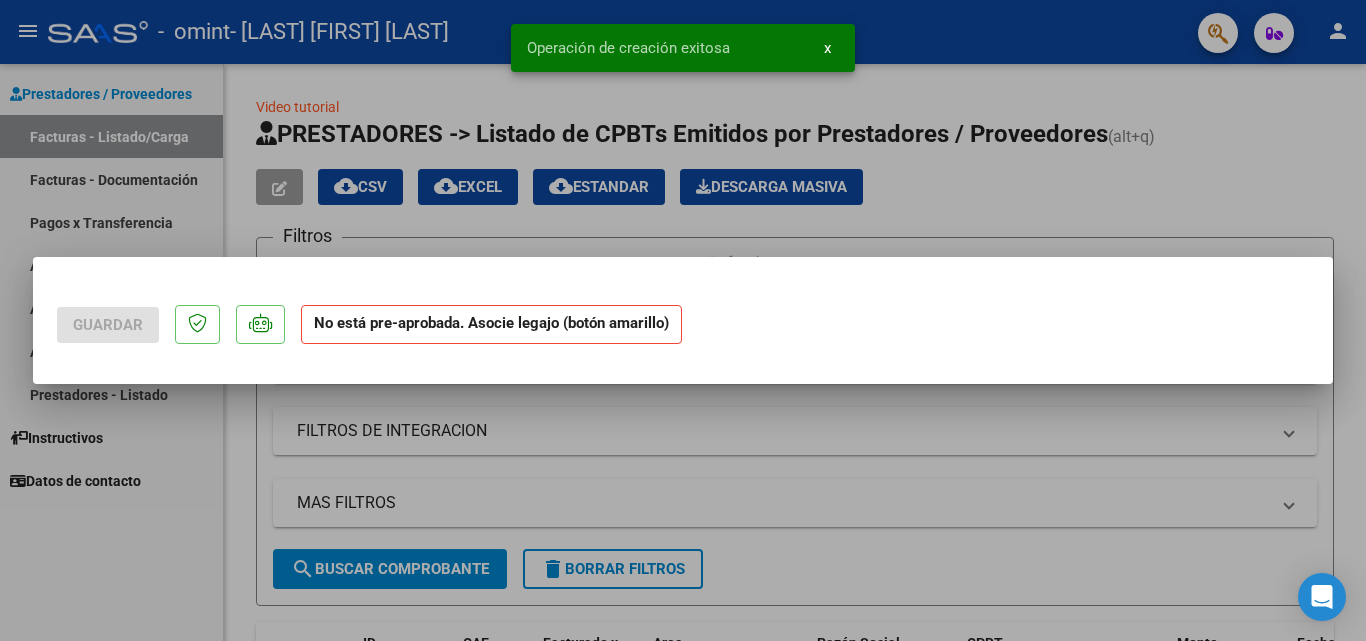 scroll, scrollTop: 0, scrollLeft: 0, axis: both 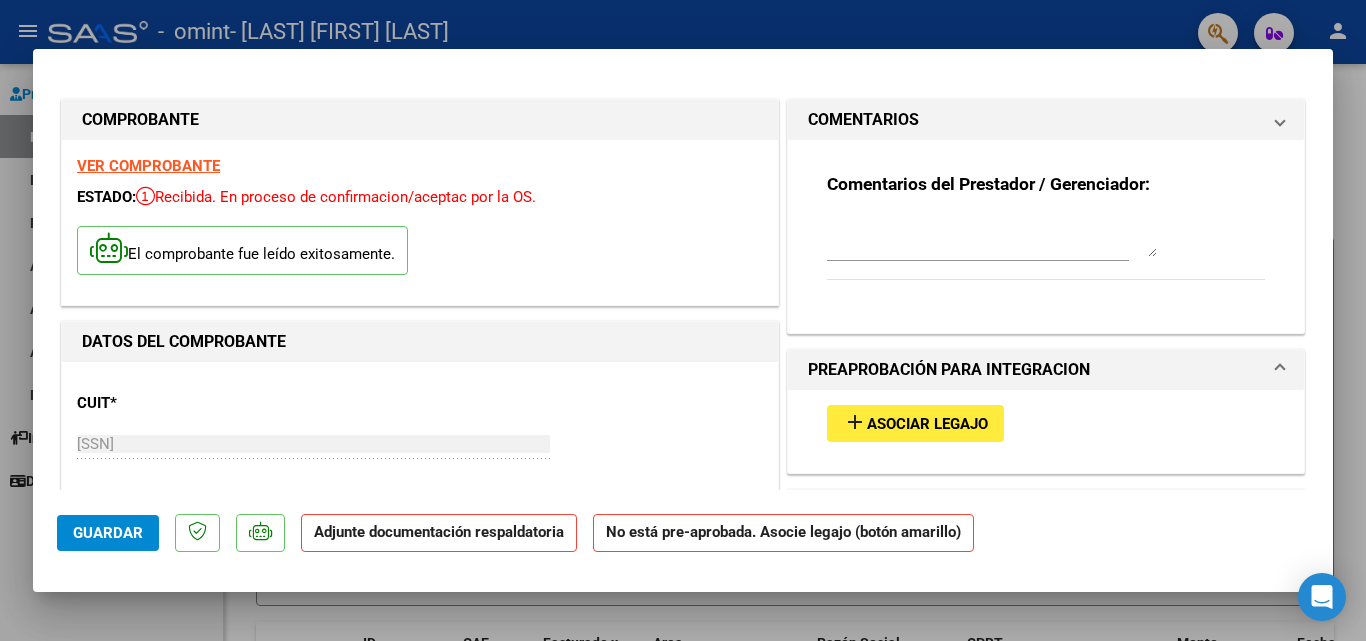 click on "add Asociar Legajo" at bounding box center [1046, 423] 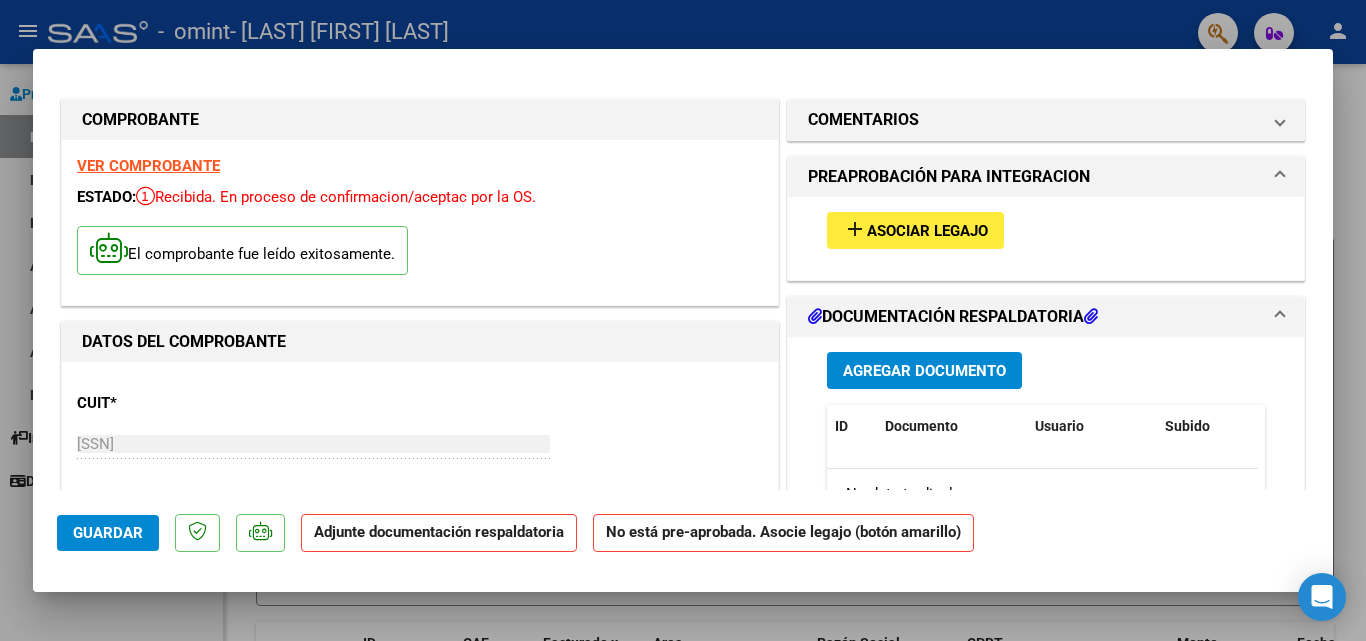click on "PREAPROBACIÓN PARA INTEGRACION" at bounding box center [1046, 177] 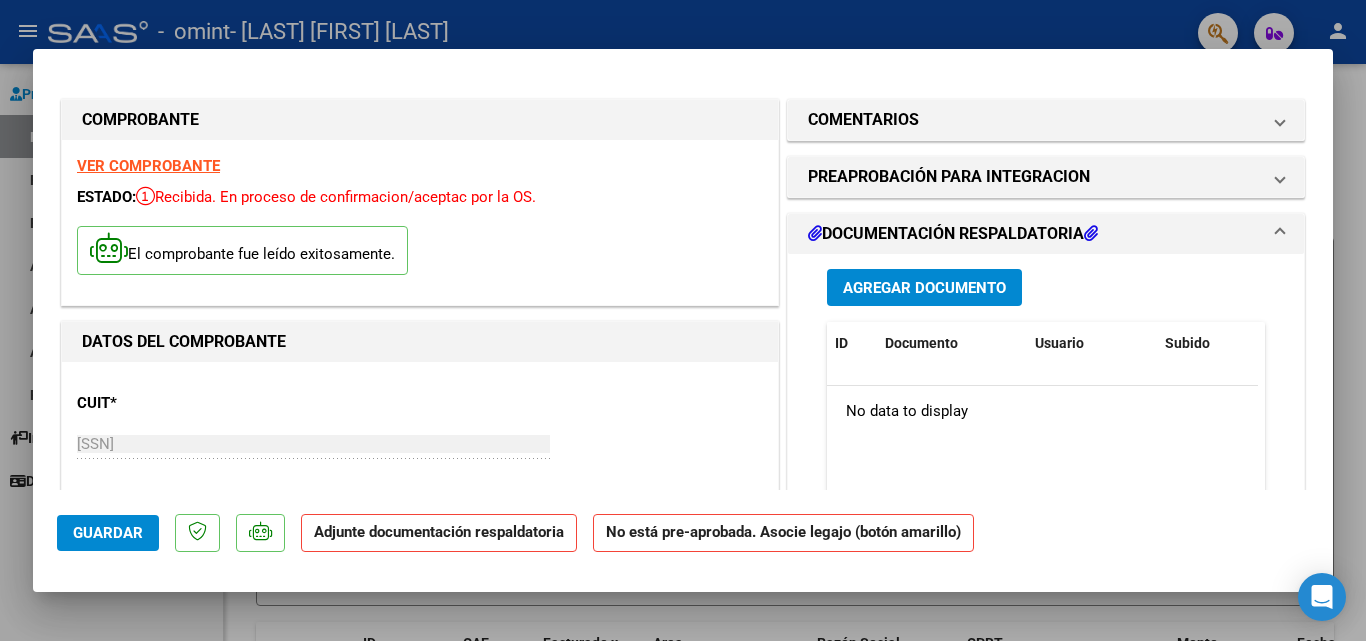 click on "PREAPROBACIÓN PARA INTEGRACION" at bounding box center [1046, 177] 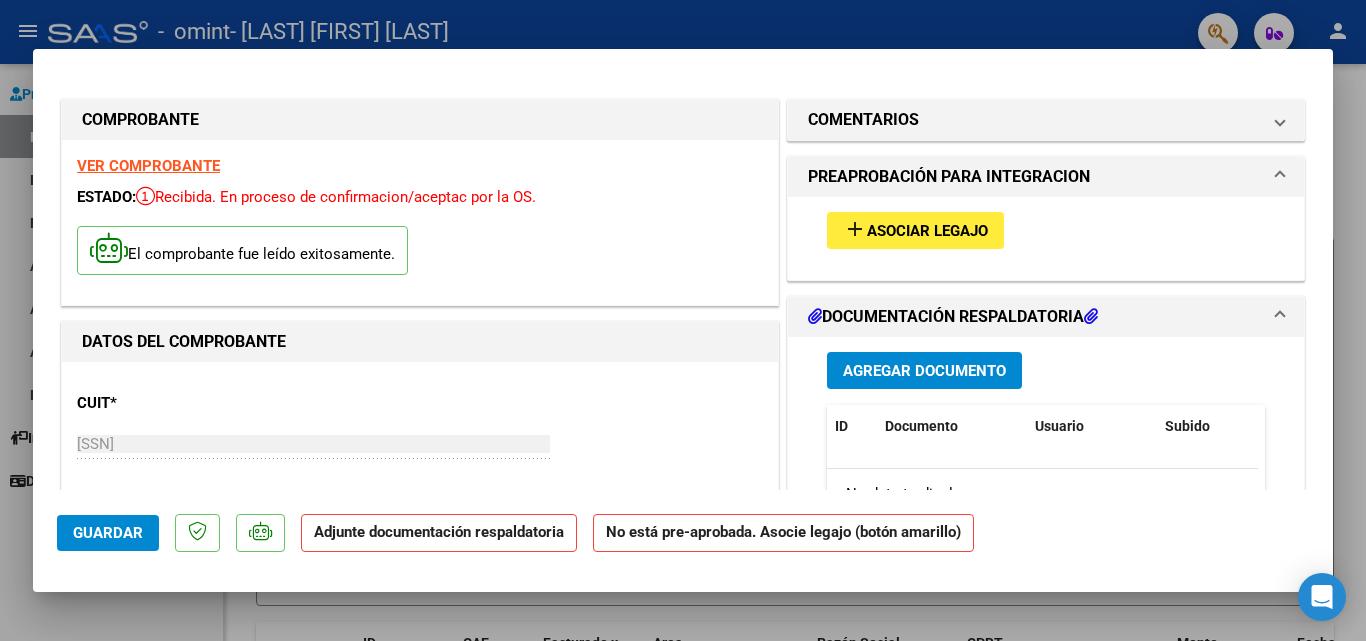 click on "PREAPROBACIÓN PARA INTEGRACION" at bounding box center [1046, 177] 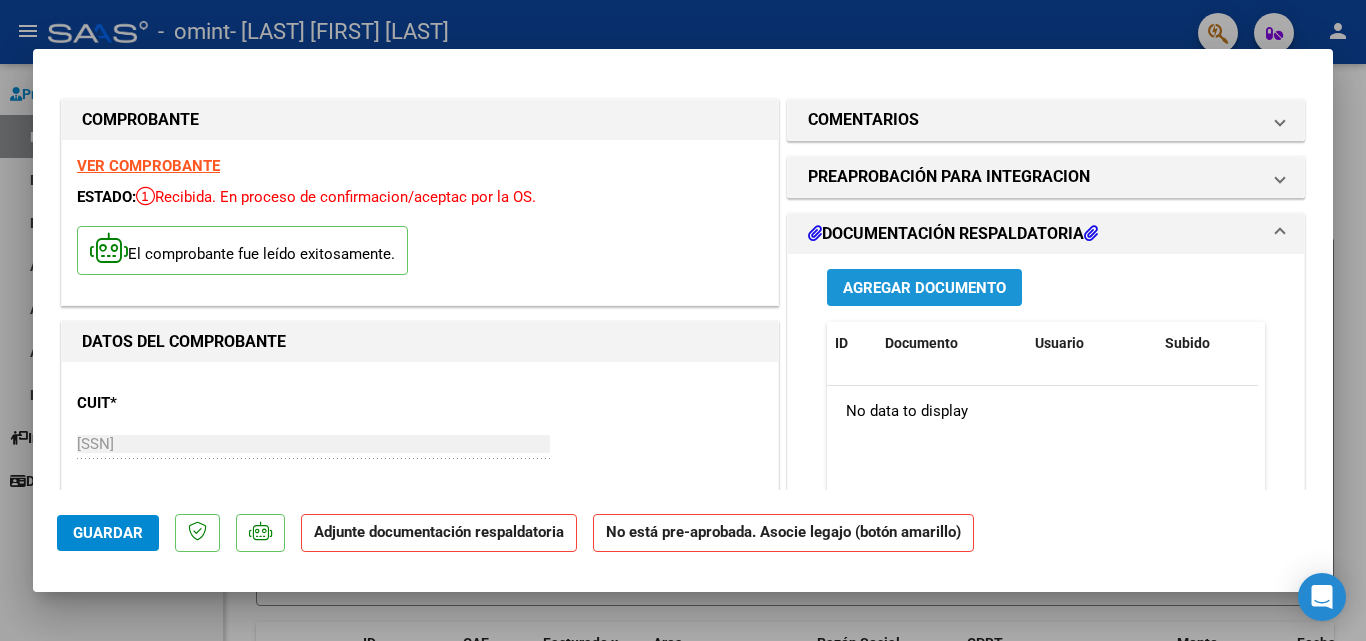click on "Agregar Documento" at bounding box center [924, 288] 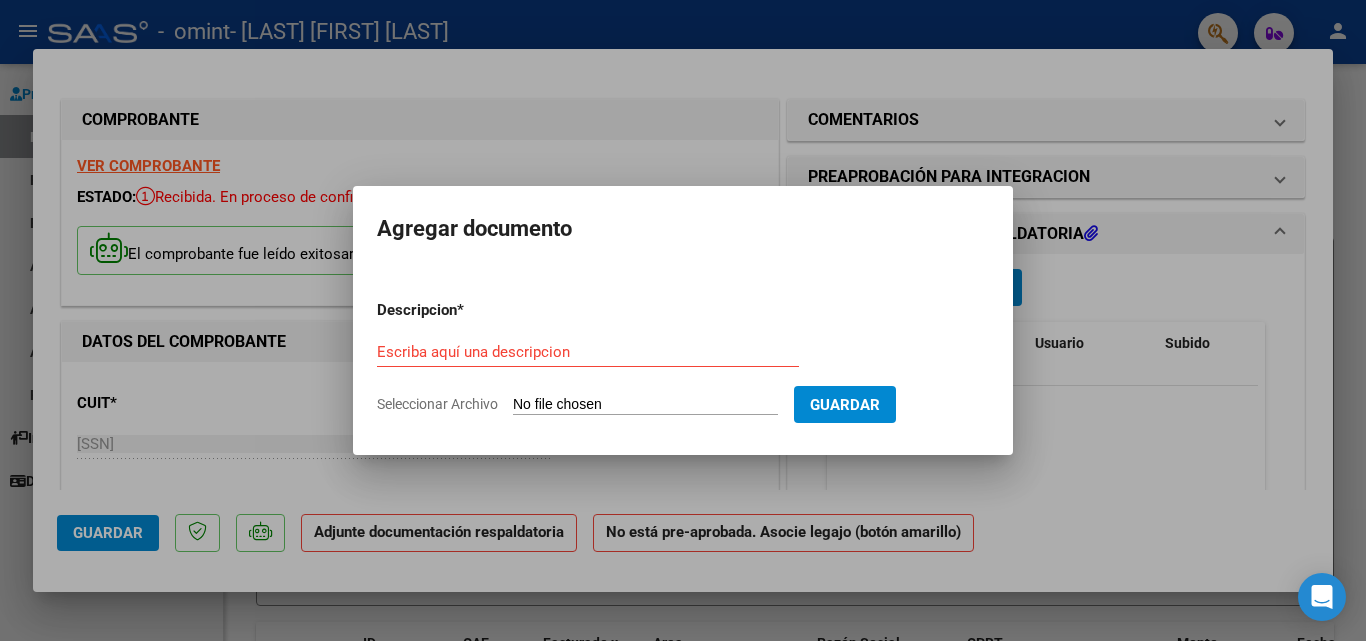 click on "Seleccionar Archivo" at bounding box center [645, 405] 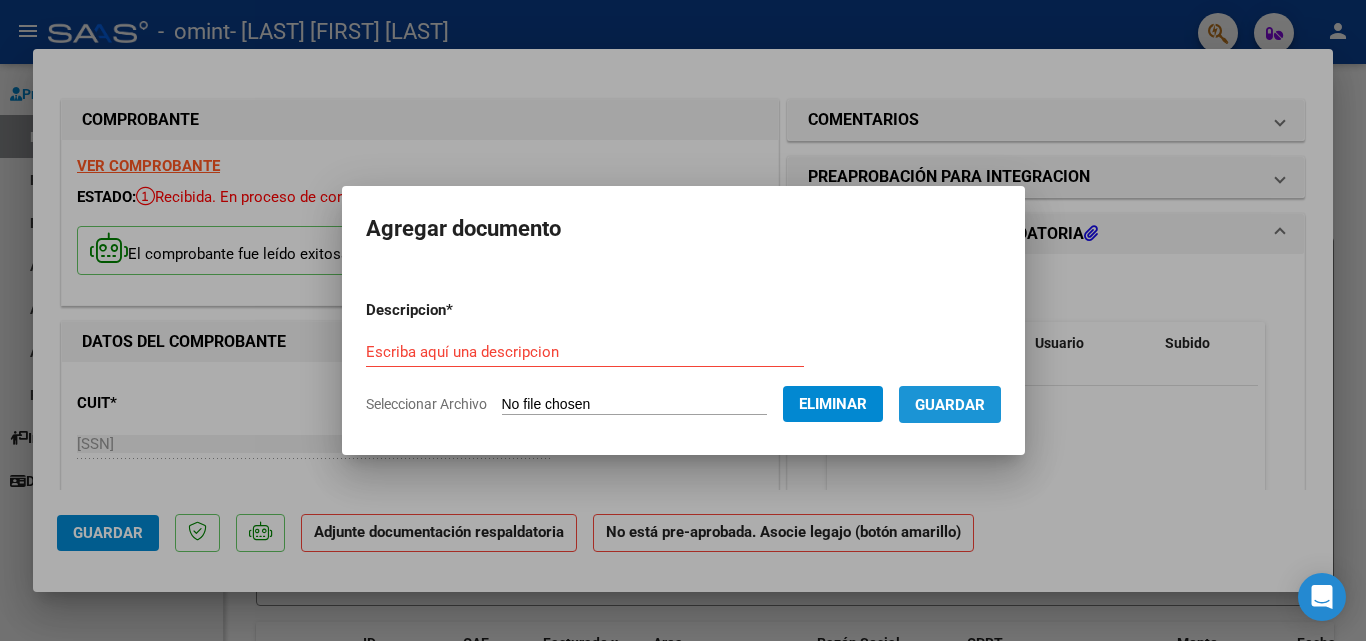 click on "Guardar" at bounding box center [950, 404] 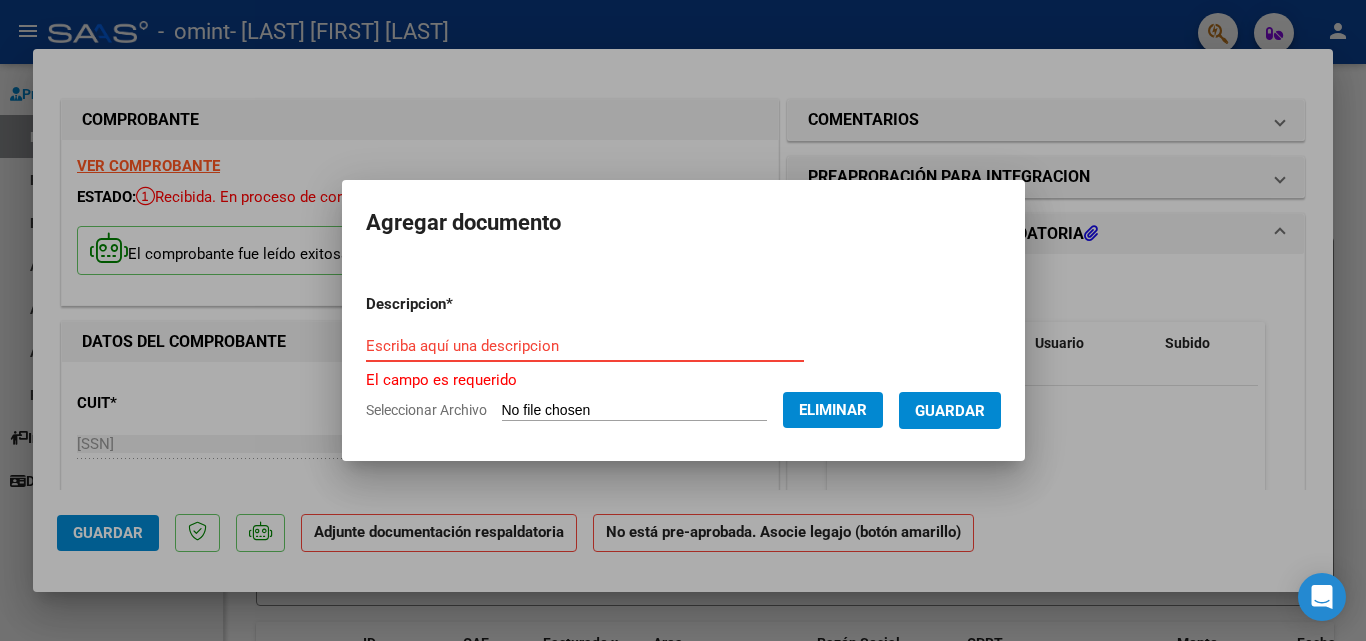 click on "Escriba aquí una descripcion" at bounding box center [585, 346] 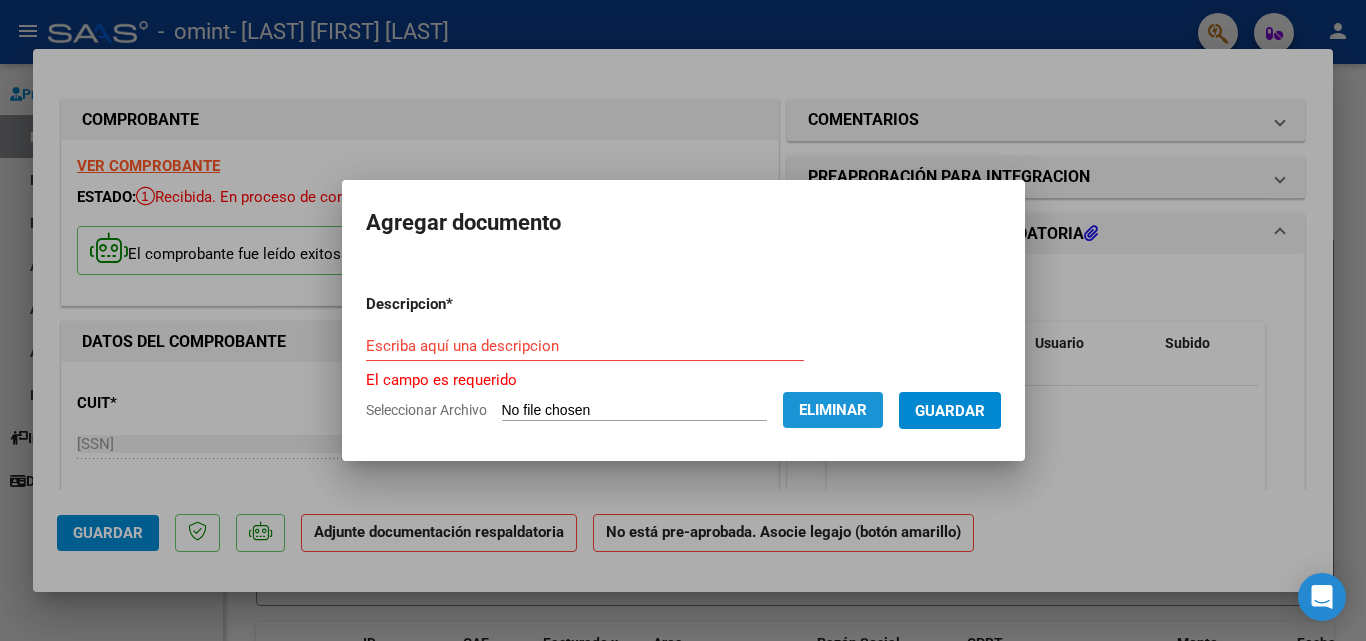 click on "Eliminar" 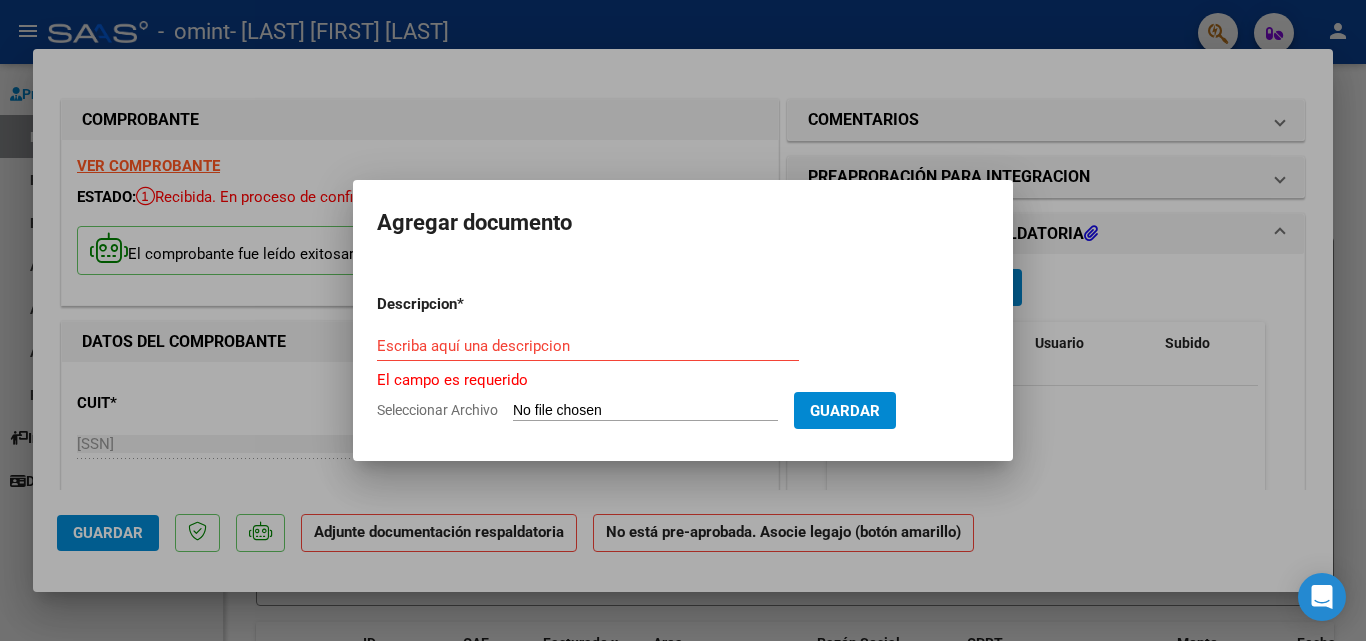 drag, startPoint x: 1161, startPoint y: 455, endPoint x: 1177, endPoint y: 440, distance: 21.931713 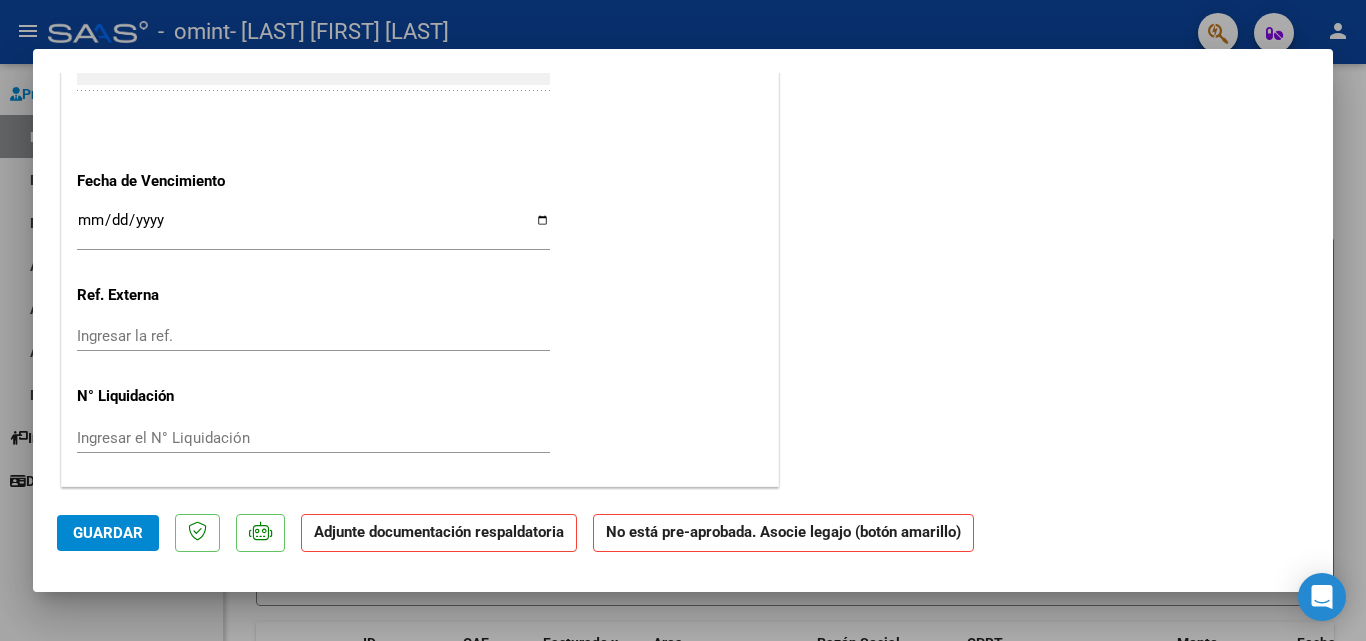 scroll, scrollTop: 1320, scrollLeft: 0, axis: vertical 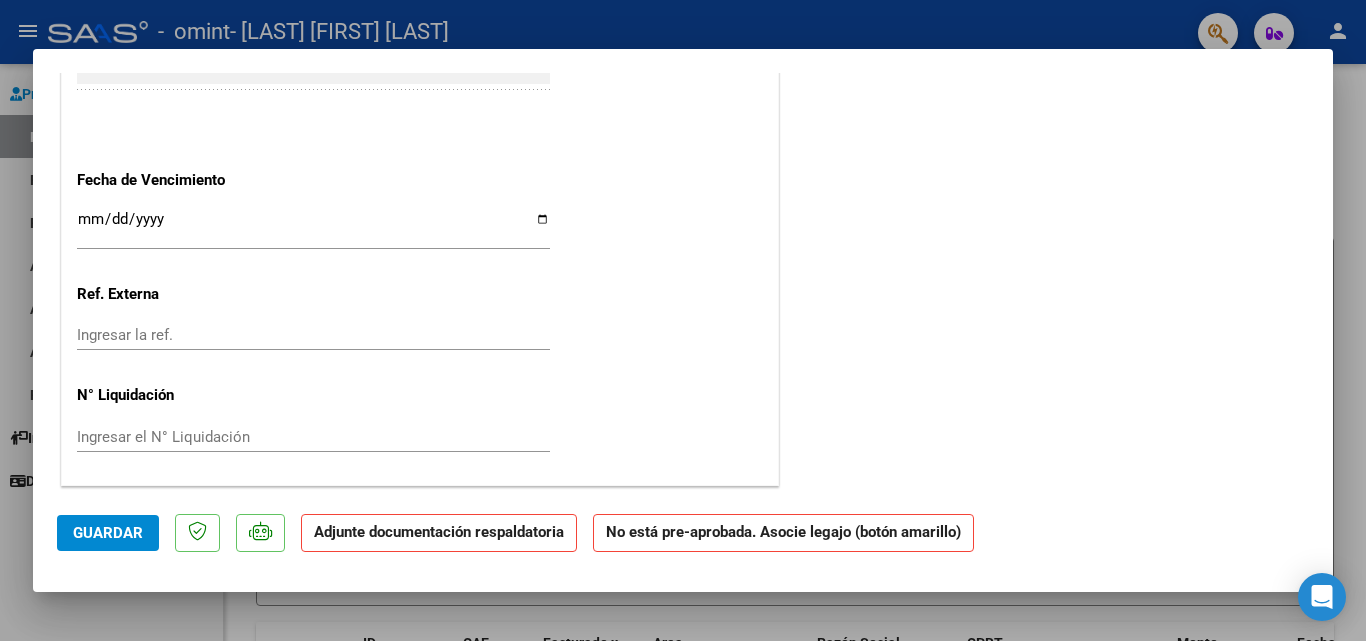 click on "Adjunte documentación respaldatoria" 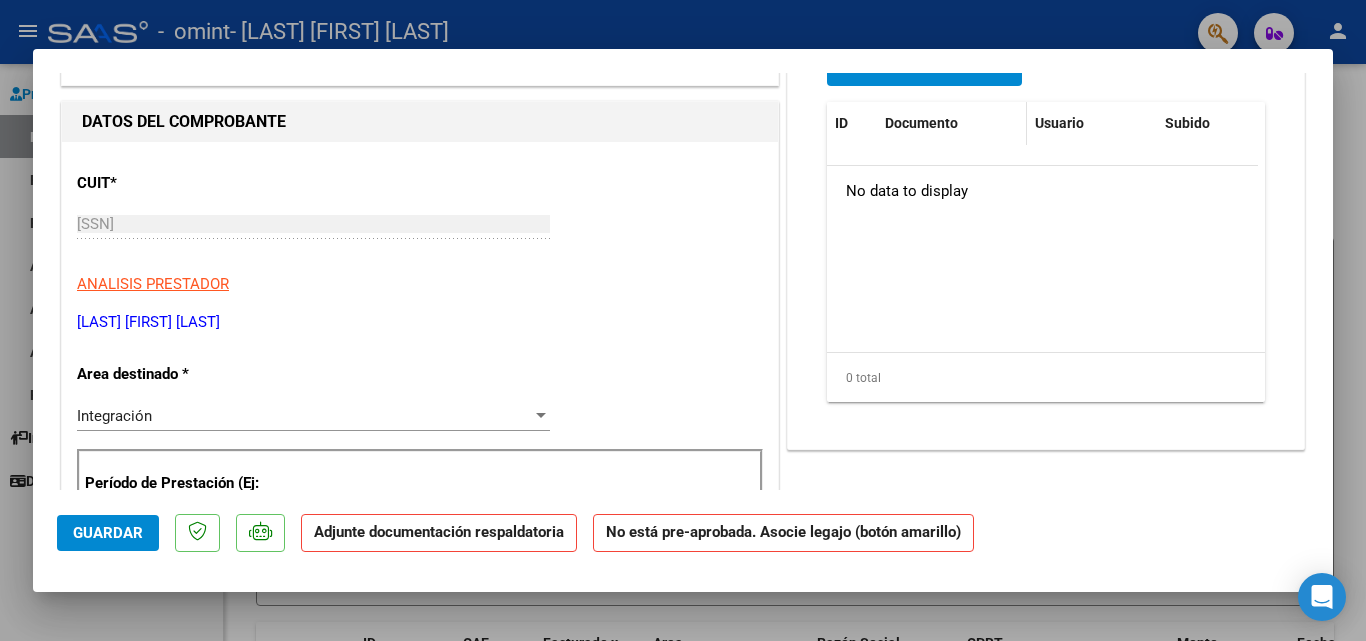 scroll, scrollTop: 0, scrollLeft: 0, axis: both 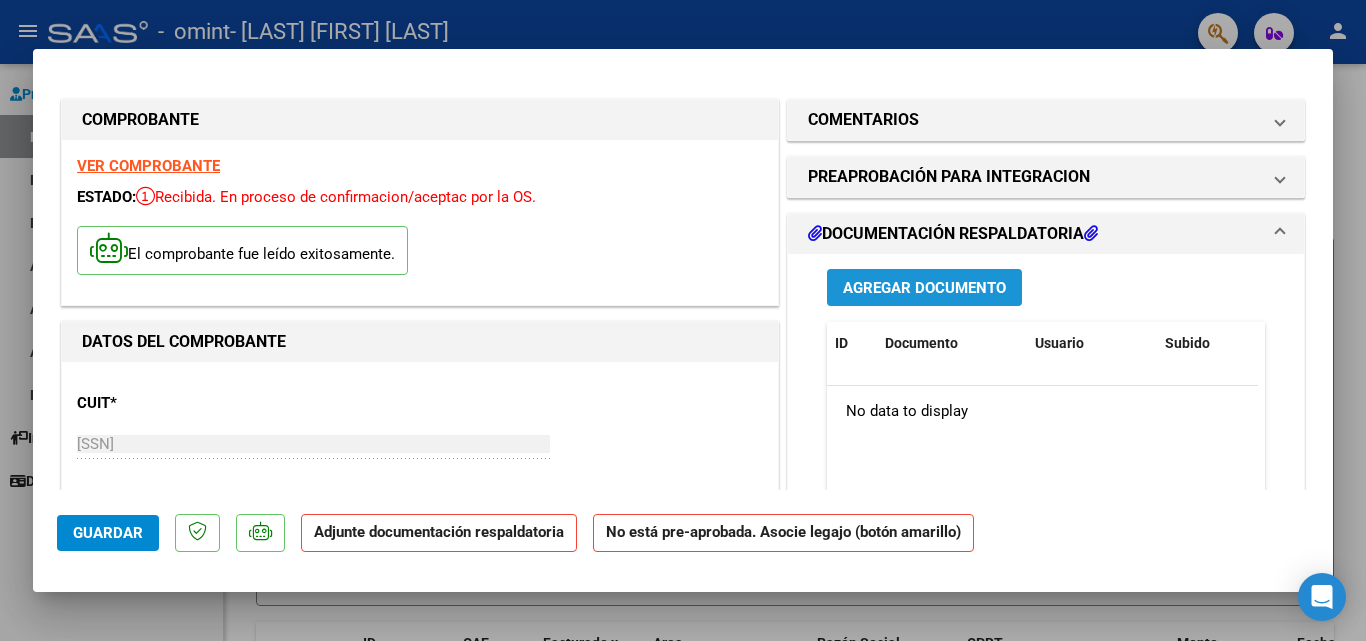 click on "Agregar Documento" at bounding box center [924, 287] 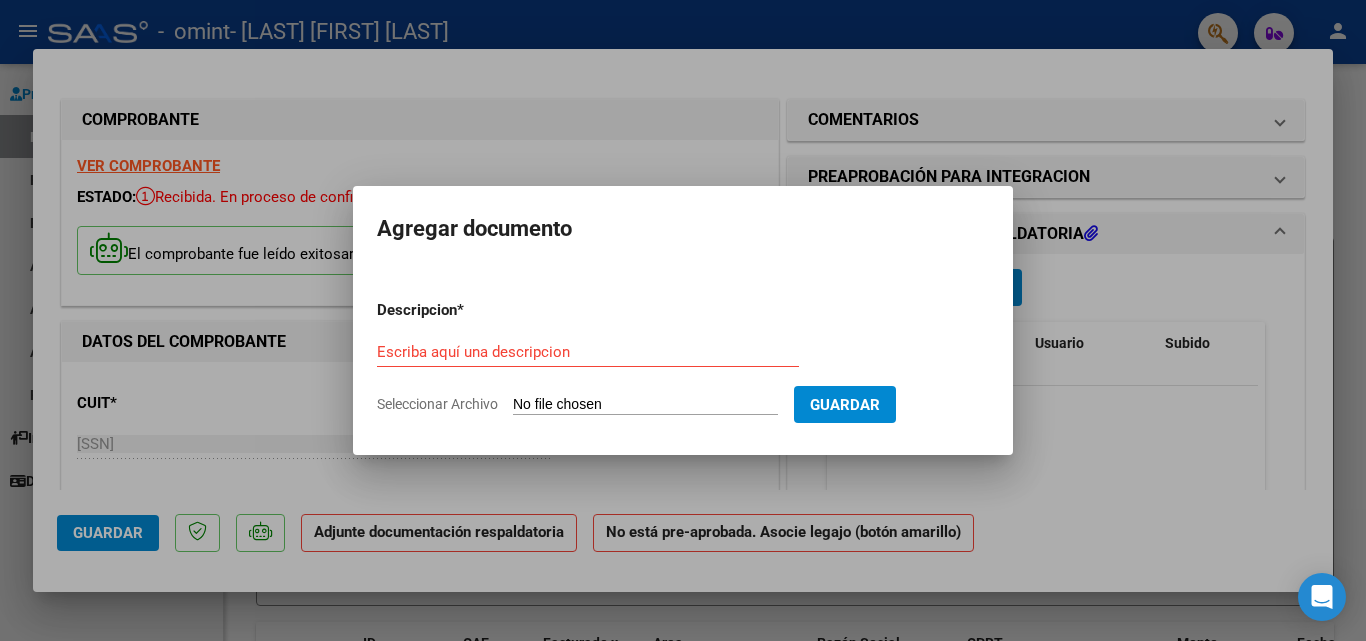 click on "Seleccionar Archivo" at bounding box center (645, 405) 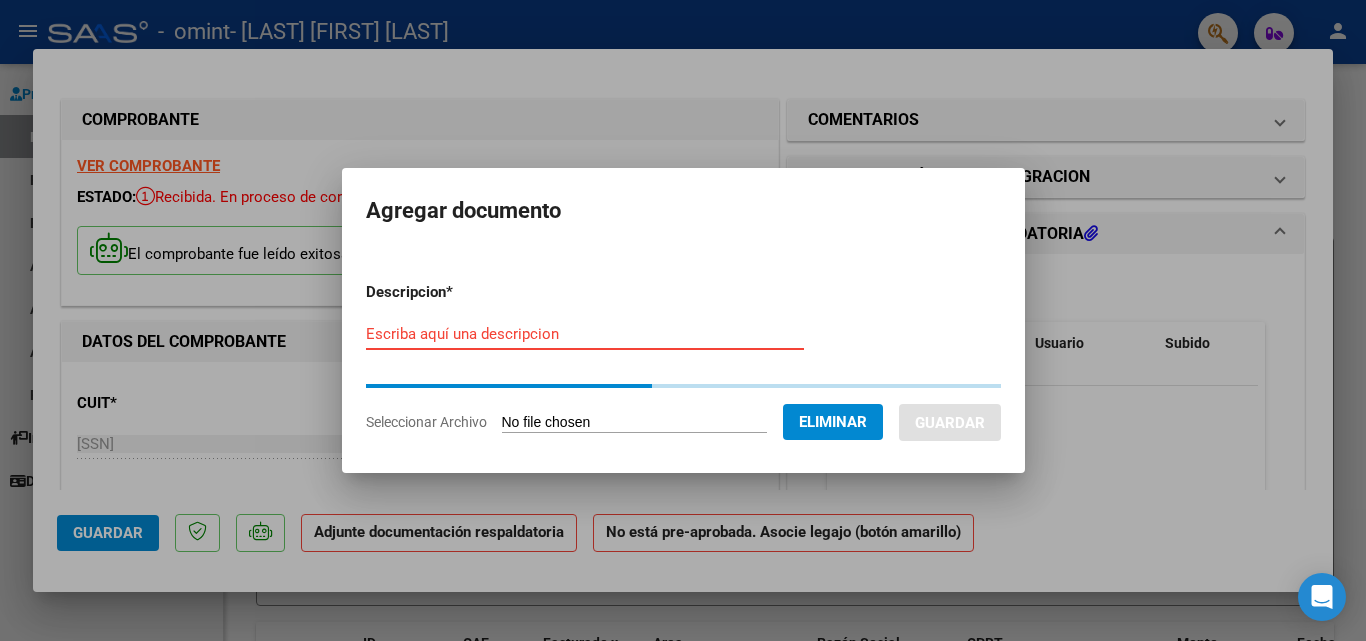 click on "Escriba aquí una descripcion" at bounding box center [585, 334] 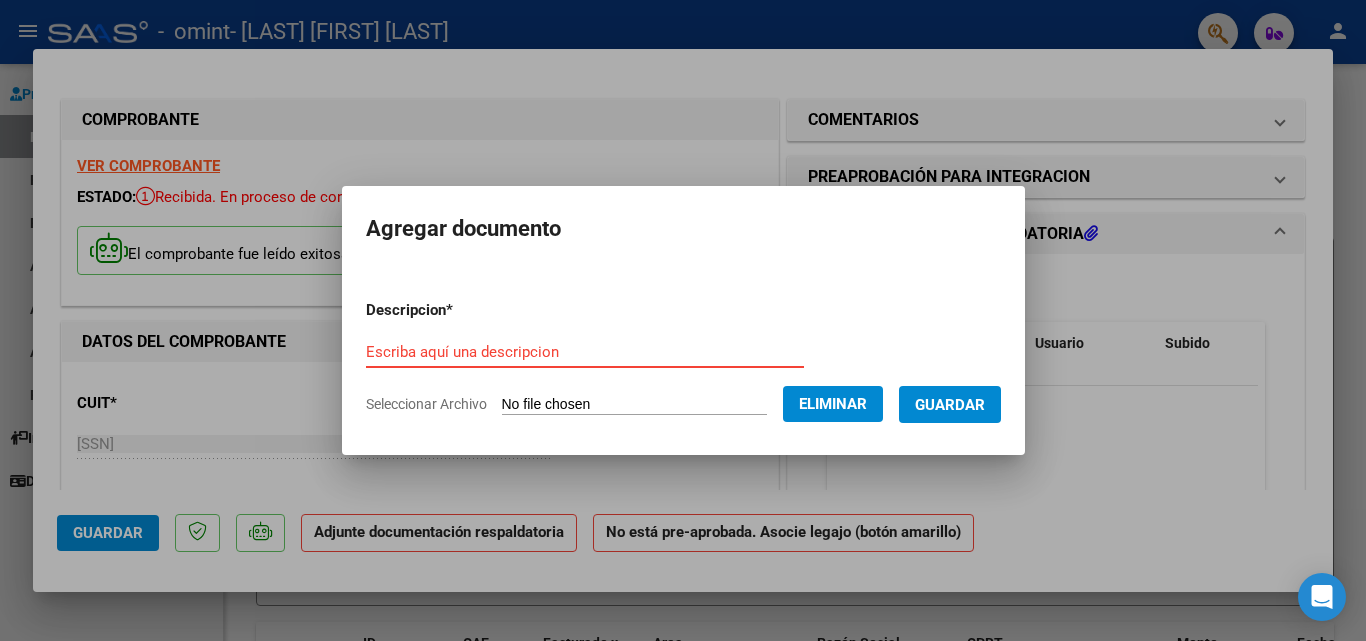 type on "p" 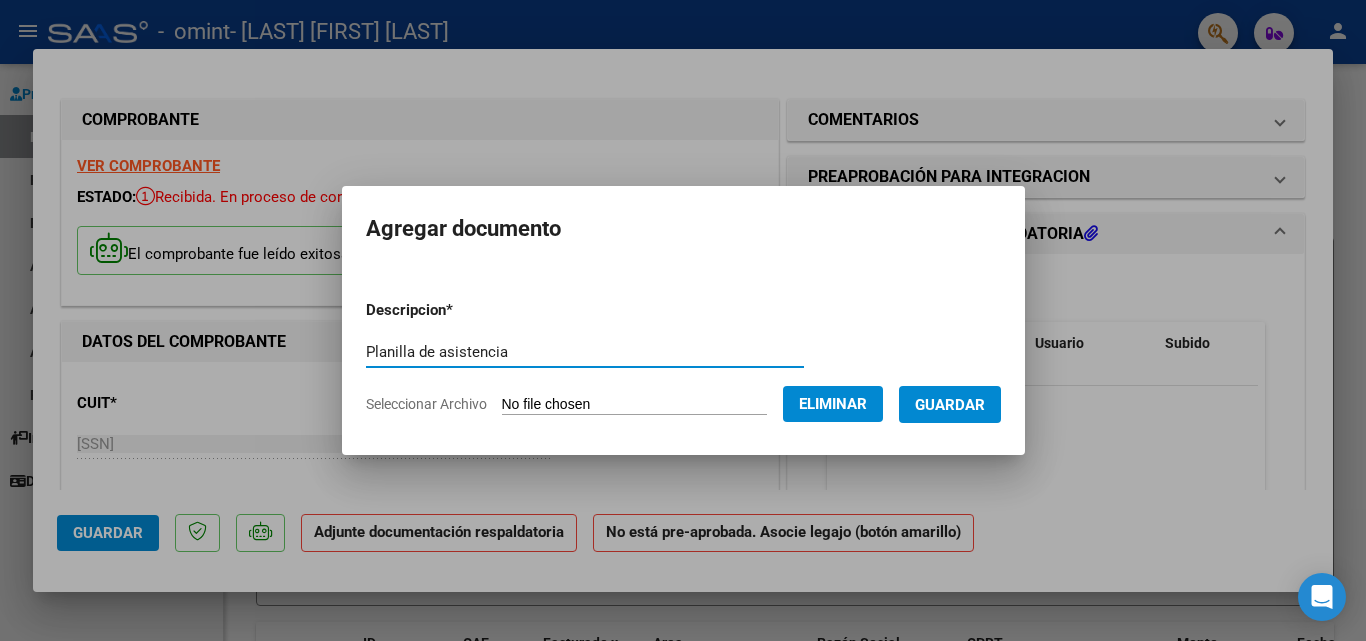 type on "Planilla de asistencia" 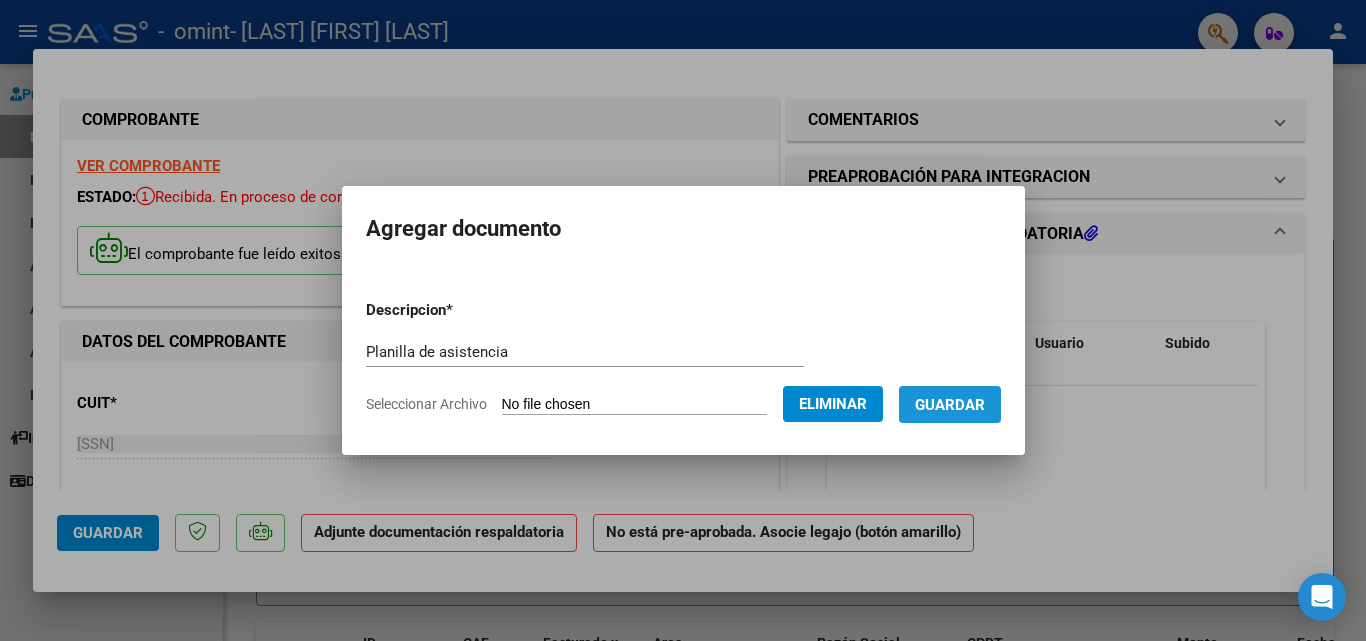 click on "Guardar" at bounding box center (950, 405) 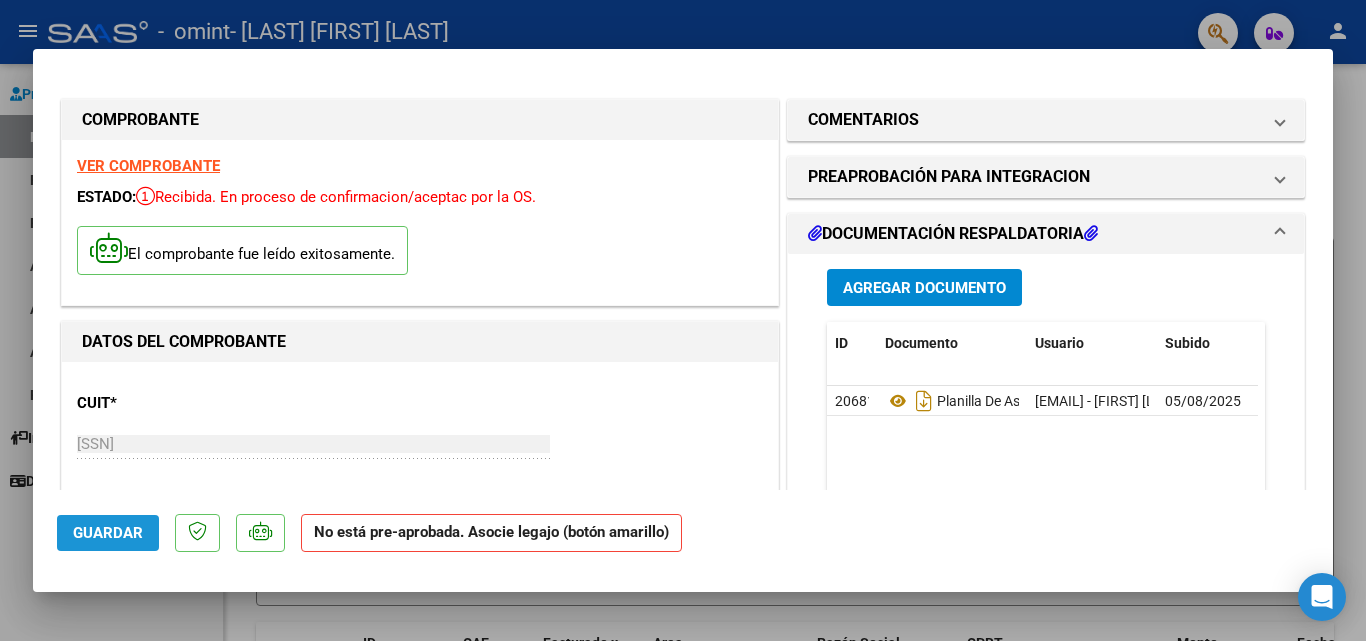 click on "Guardar" 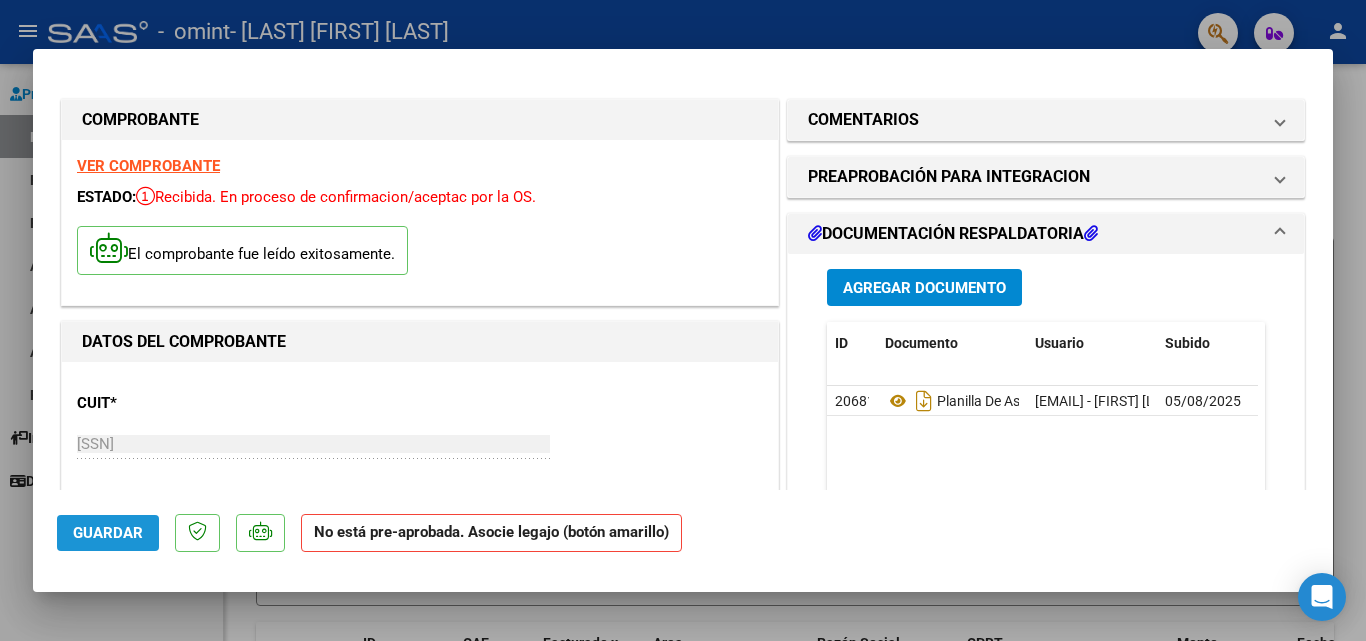 click on "Guardar" 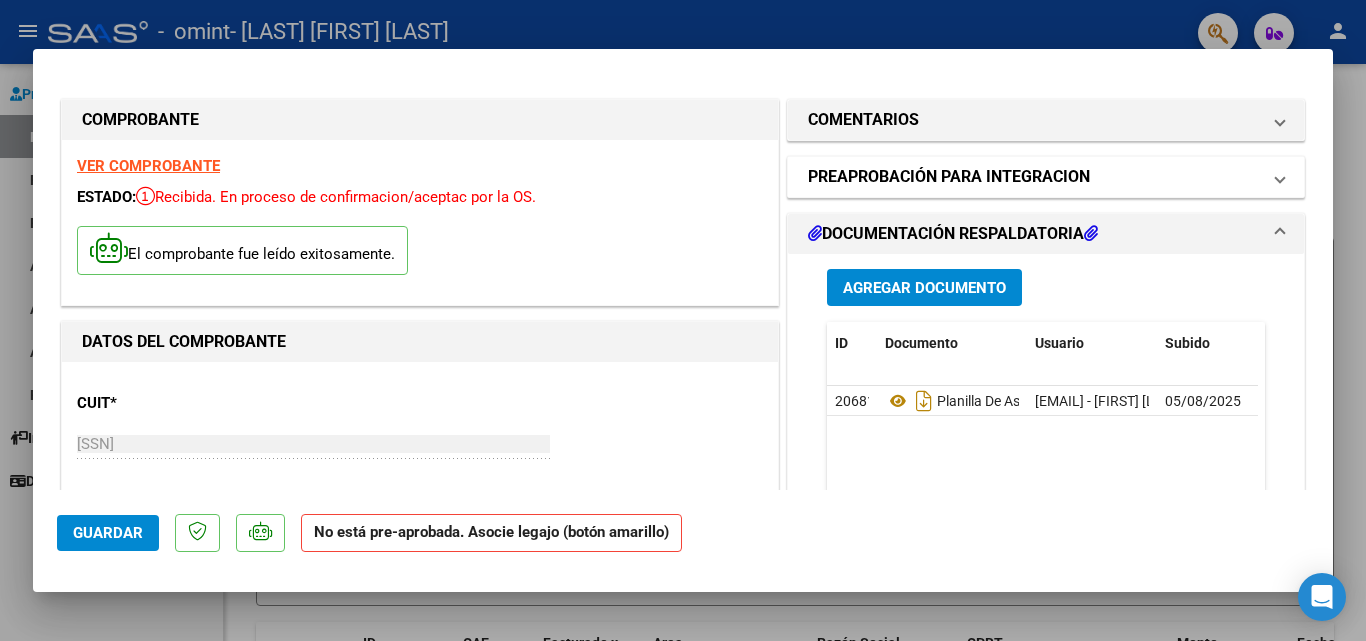 click at bounding box center [1280, 177] 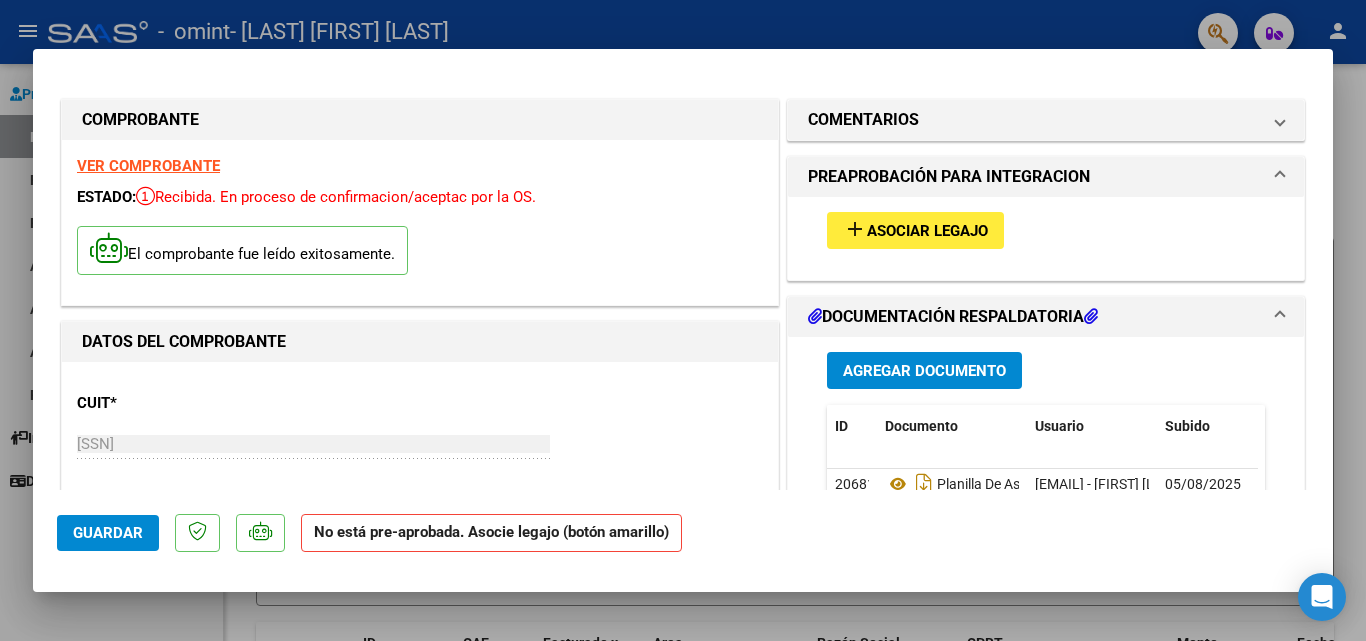 click at bounding box center [1280, 177] 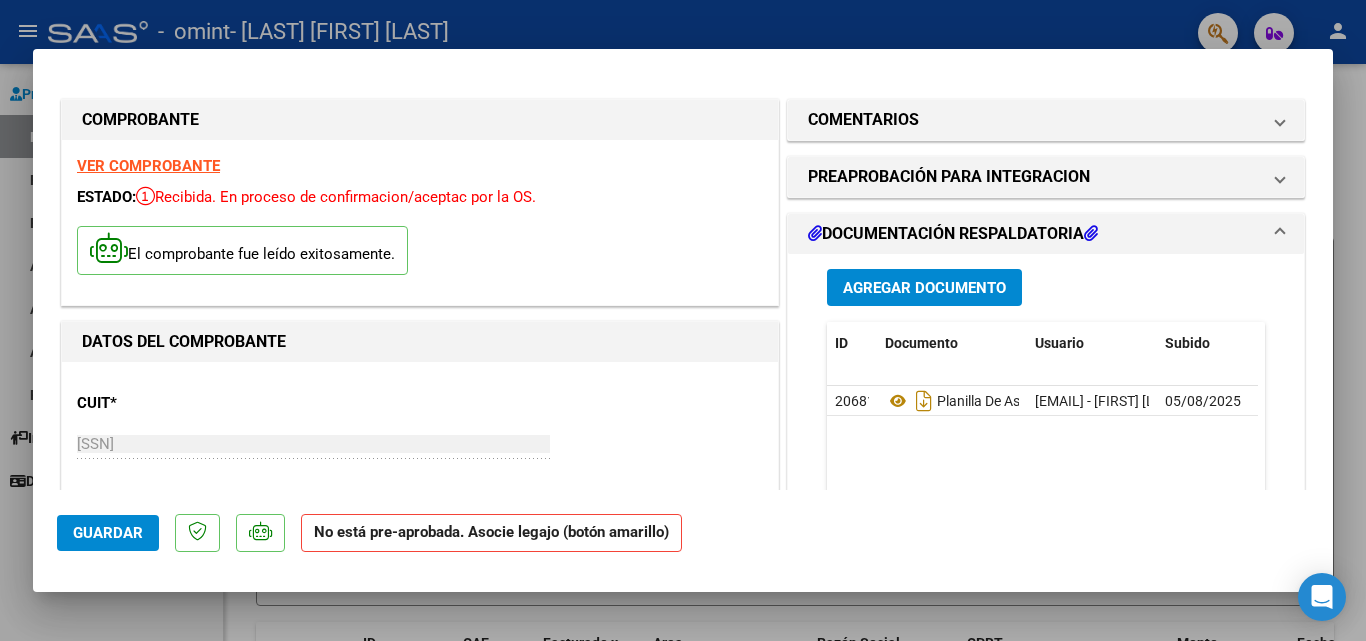 click at bounding box center (683, 320) 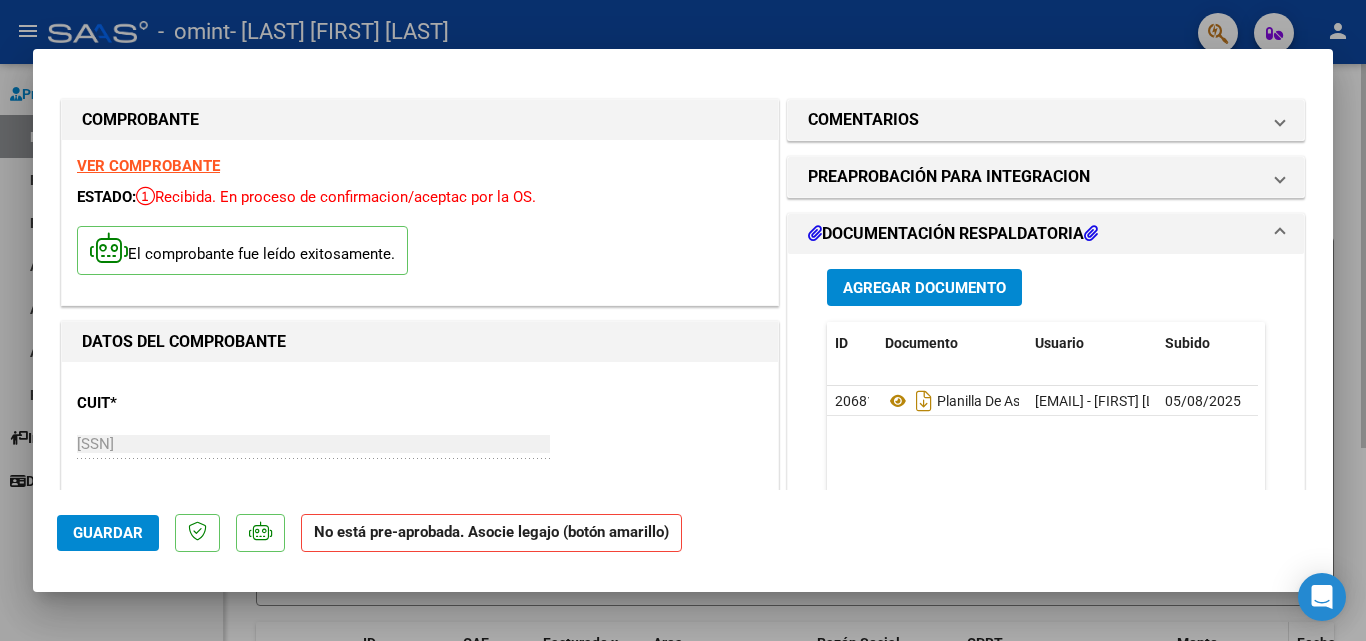 type 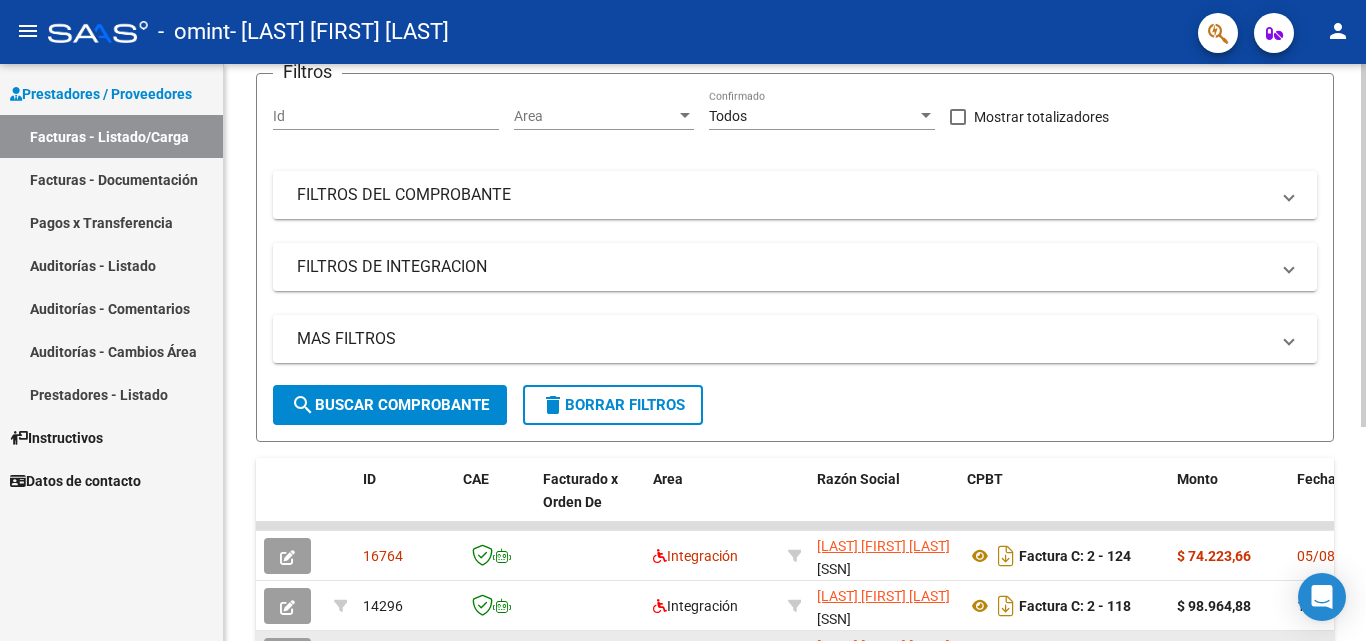 scroll, scrollTop: 300, scrollLeft: 0, axis: vertical 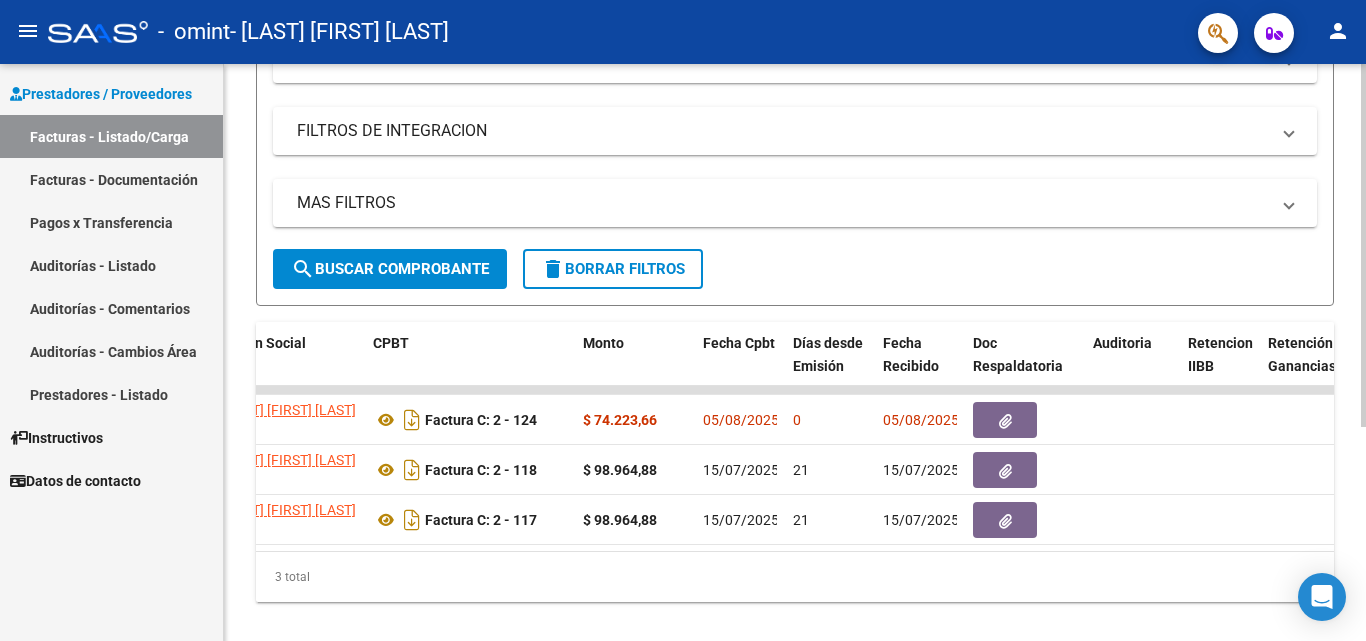 click on "16764 Integración [LAST] [FIRST] [LAST] [SSN] Factura C: 2 - 124 $ 74.223,66 05/08/2025 0 05/08/2025 - 202507 05/08/2025 [LAST] [FIRST] [LAST] [FIRST] [LAST] [EMAIL]
14296 Integración [LAST] [FIRST] [LAST] [SSN] Factura C: 2 - 118 $ 98.964,88 15/07/2025 21 15/07/2025 - DS 202506 $ 98.964,88 $ 284.524,03 202506 460 [LAST] [FIRST] [SSN] 25/07/2025 28/07/2025 15/07/2025 [LAST] [FIRST] [LAST] [FIRST] [LAST] [FIRST] [LAST] [EMAIL]" 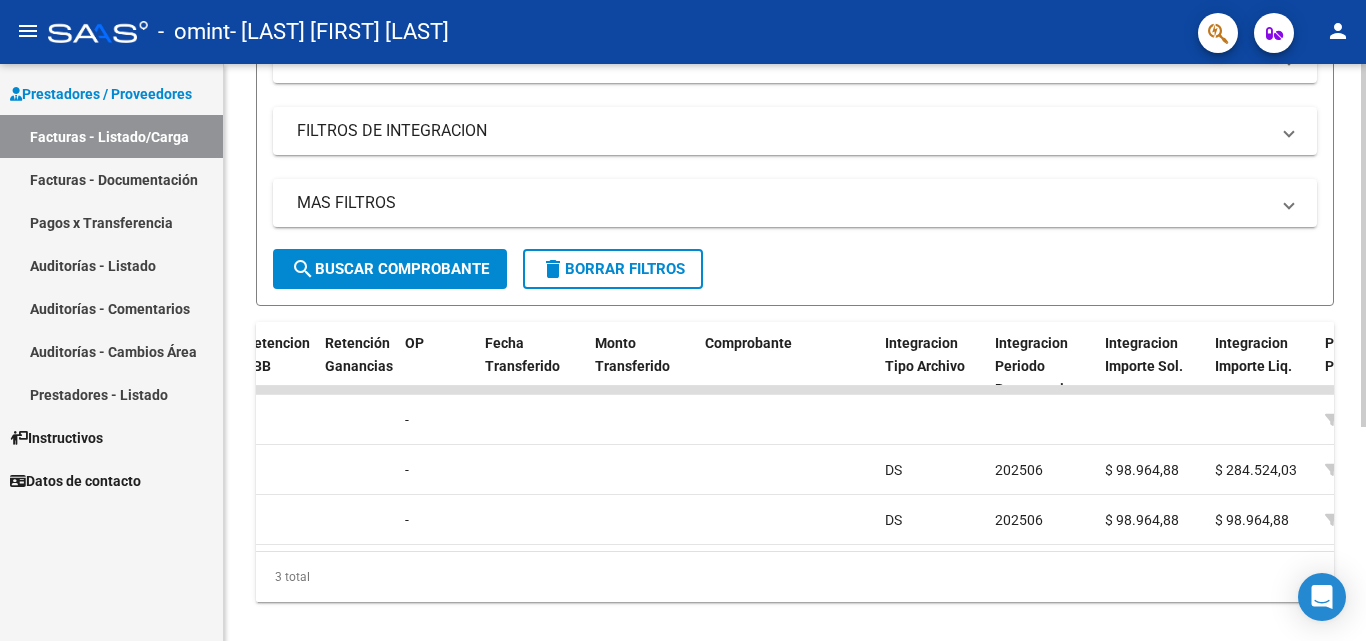 scroll, scrollTop: 0, scrollLeft: 2483, axis: horizontal 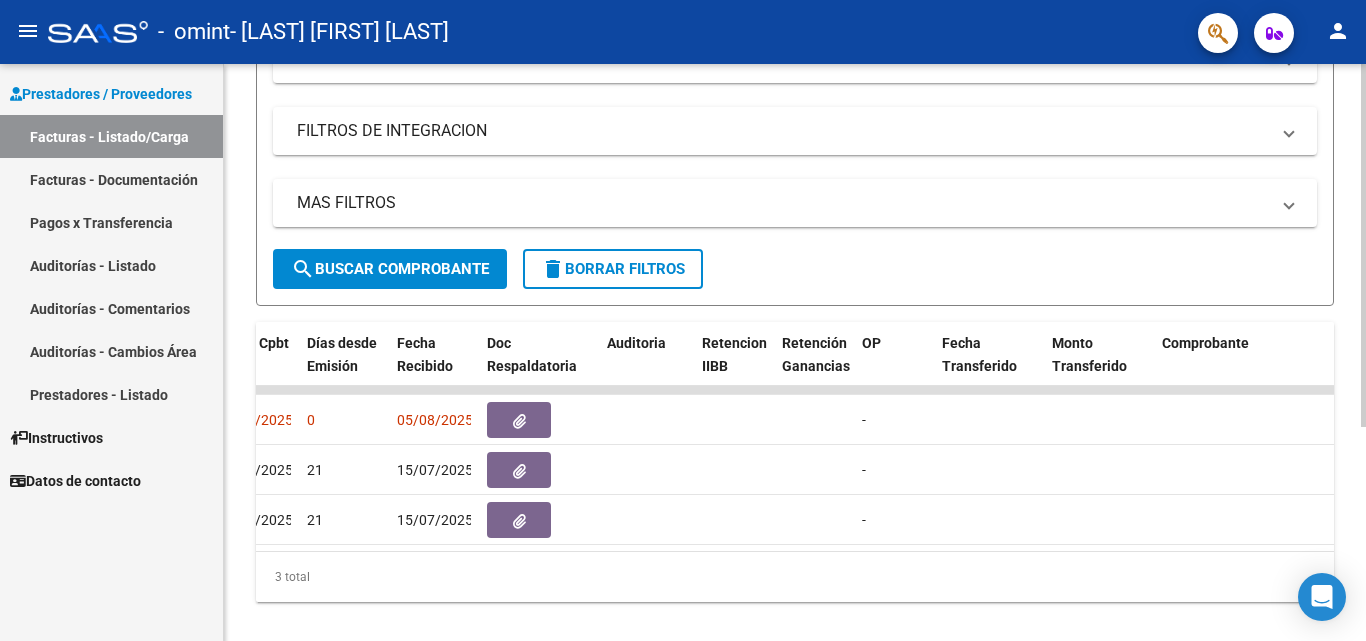 drag, startPoint x: 564, startPoint y: 585, endPoint x: 506, endPoint y: 594, distance: 58.694122 